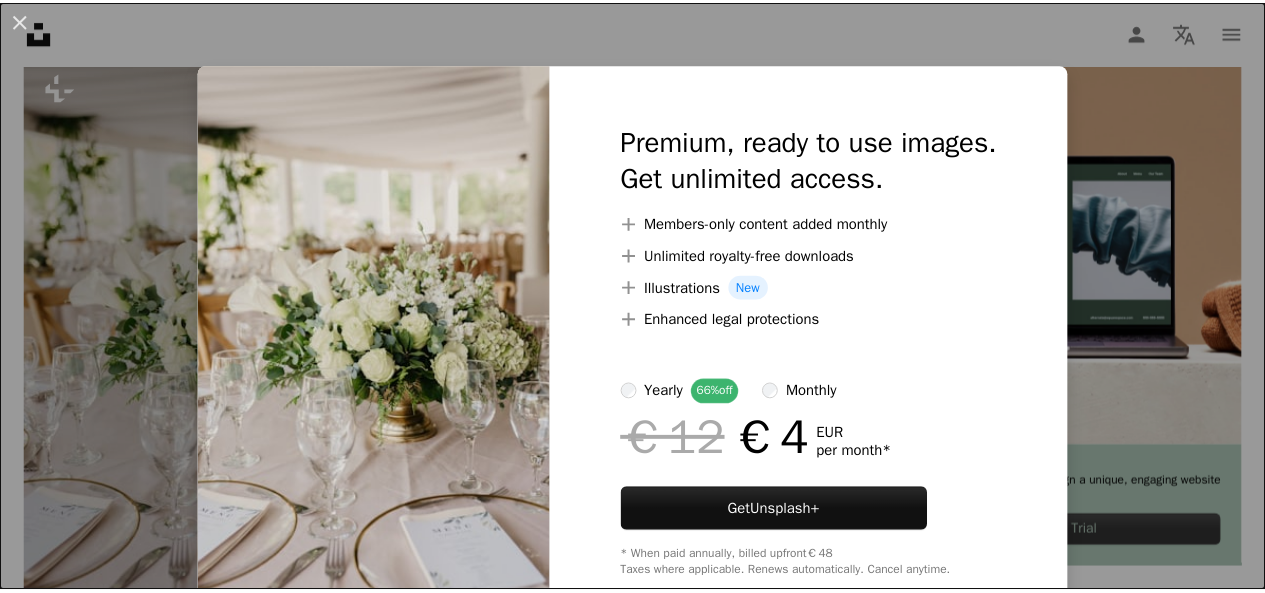 scroll, scrollTop: 500, scrollLeft: 0, axis: vertical 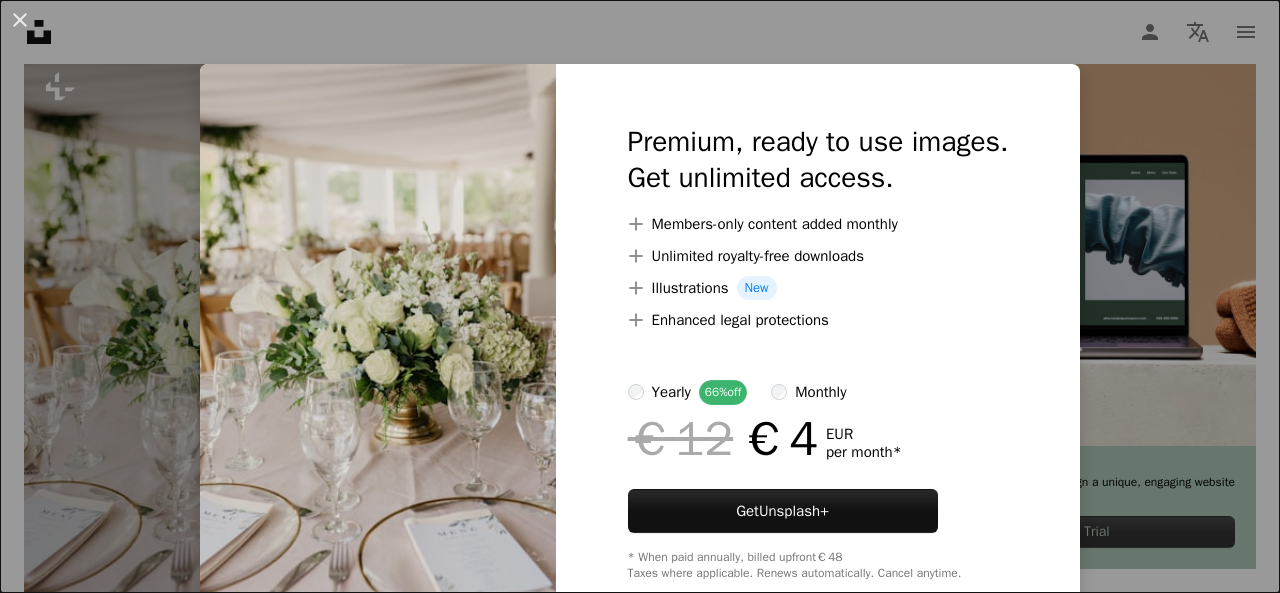 click on "An X shape Premium, ready to use images. Get unlimited access. A plus sign Members-only content added monthly A plus sign Unlimited royalty-free downloads A plus sign Illustrations  New A plus sign Enhanced legal protections yearly 66%  off monthly €12   €4 EUR per month * Get  Unsplash+ * When paid annually, billed upfront  €48 Taxes where applicable. Renews automatically. Cancel anytime." at bounding box center (640, 296) 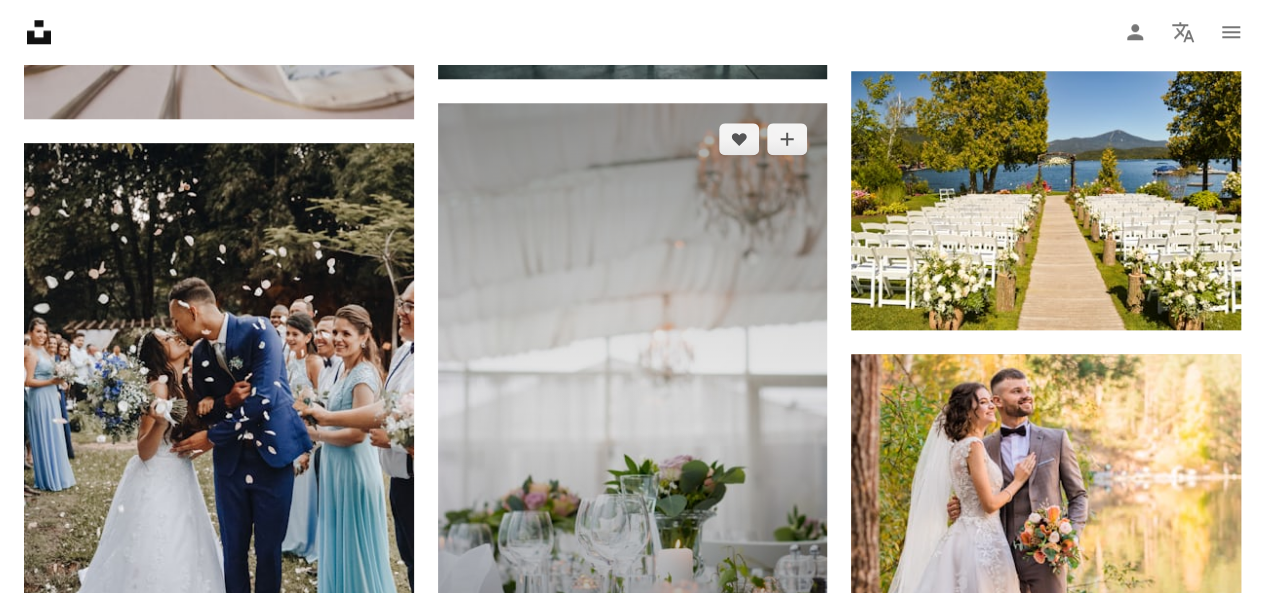 scroll, scrollTop: 1100, scrollLeft: 0, axis: vertical 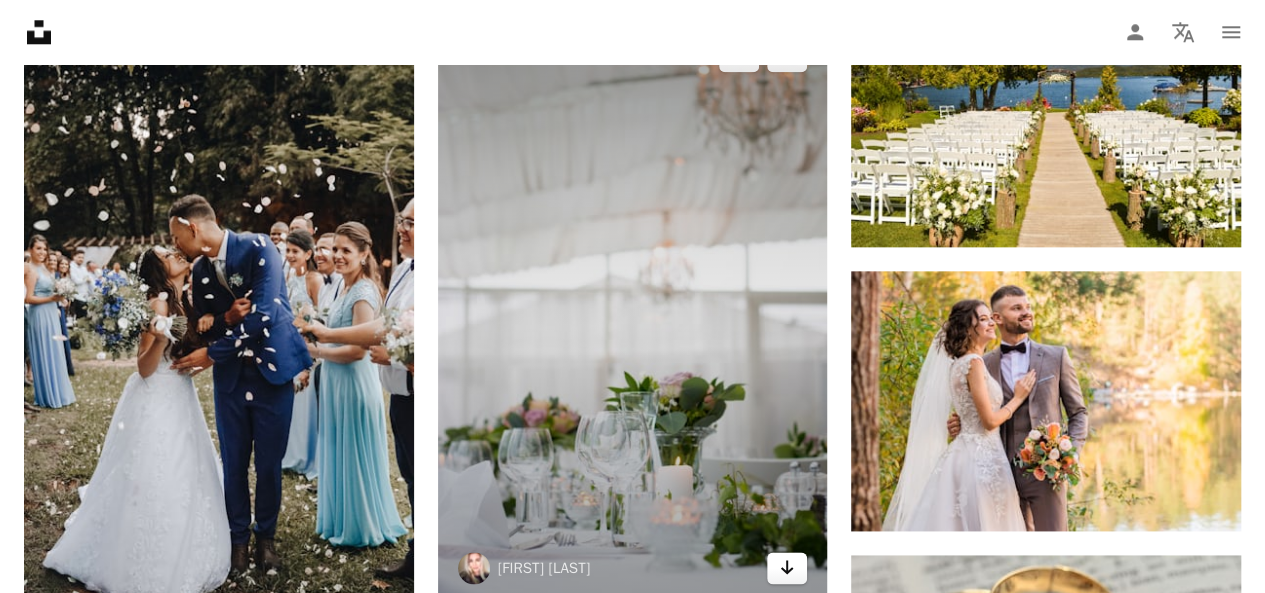 click on "Arrow pointing down" 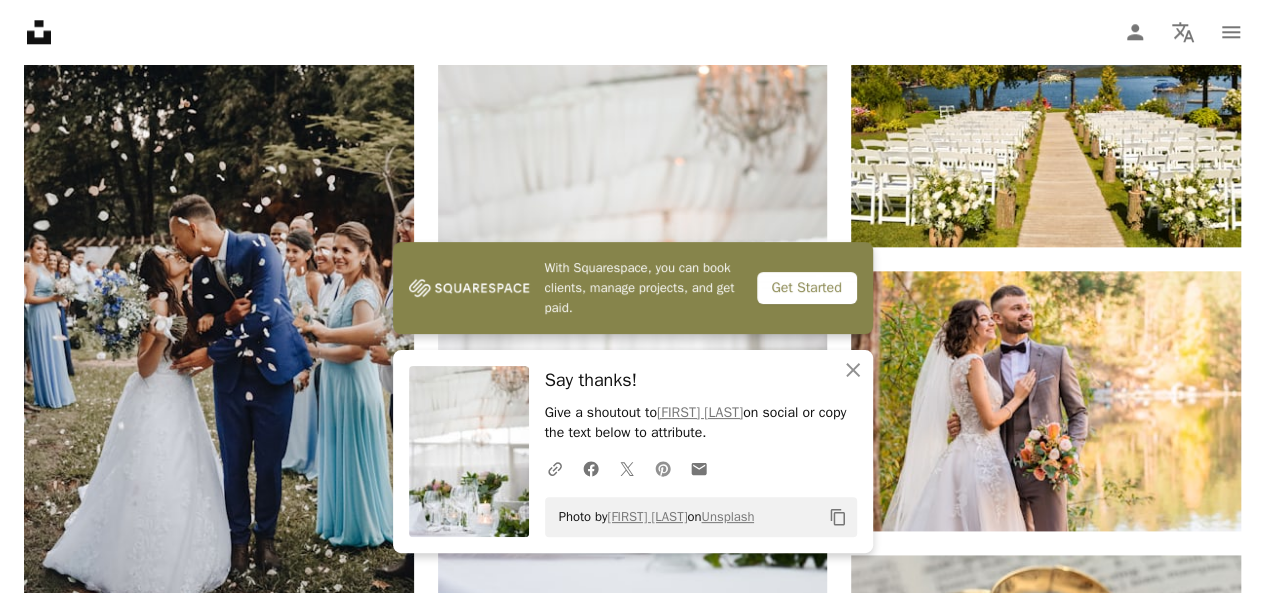 click on "Pinterest icon" 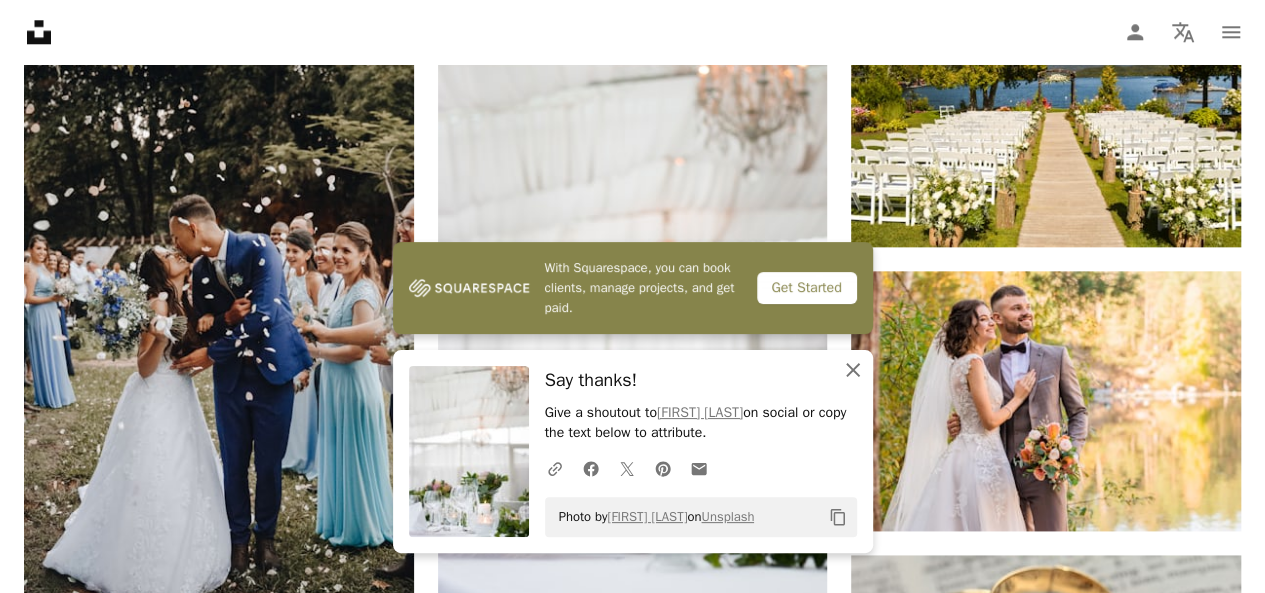click on "An X shape" 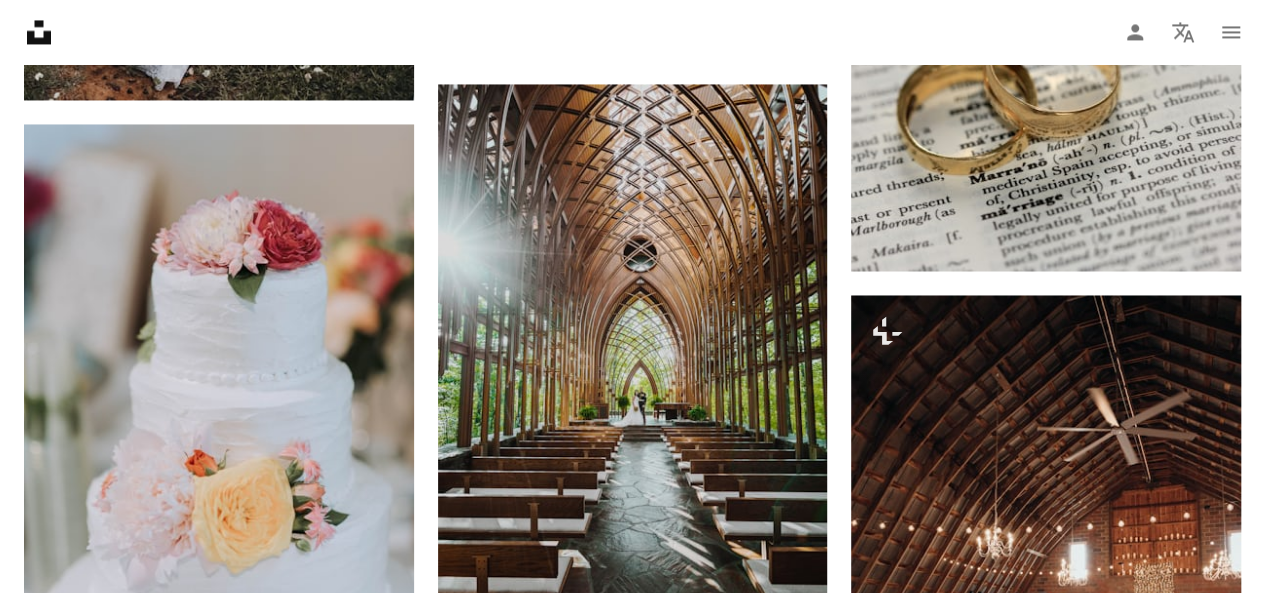 scroll, scrollTop: 1600, scrollLeft: 0, axis: vertical 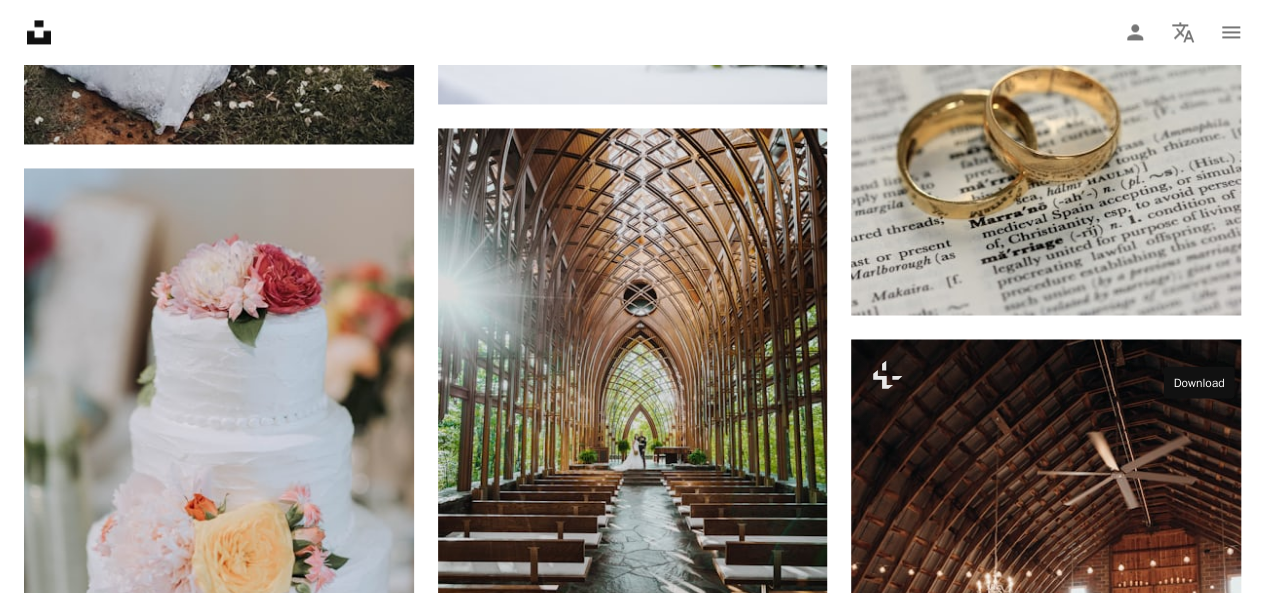 click 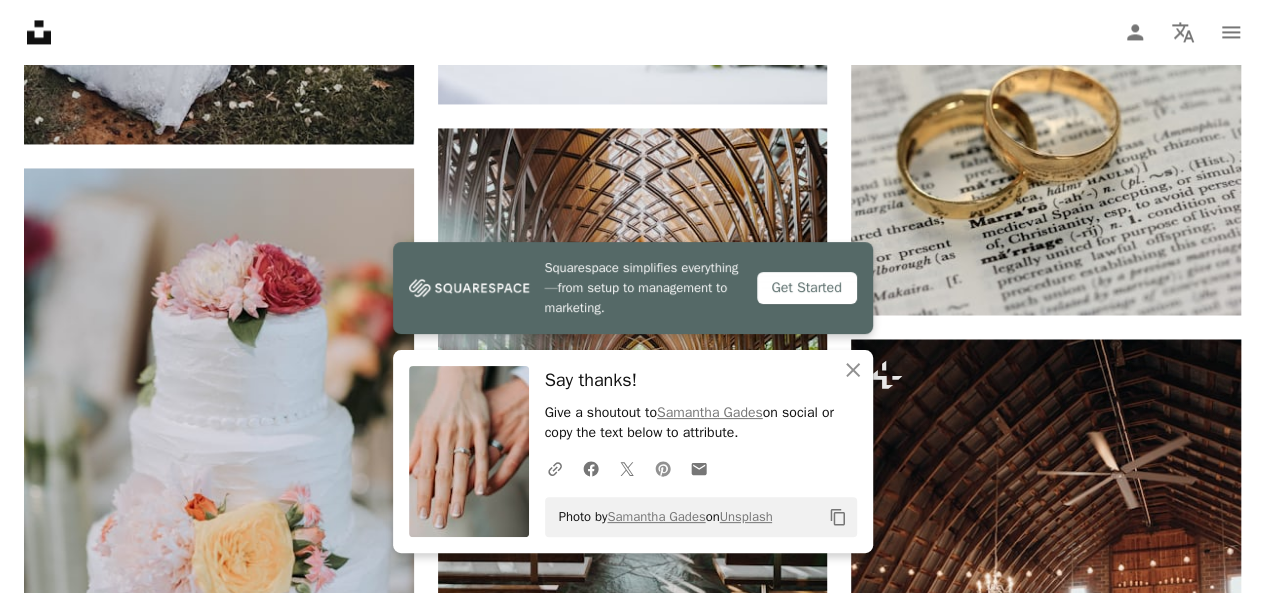 click on "Pinterest icon" 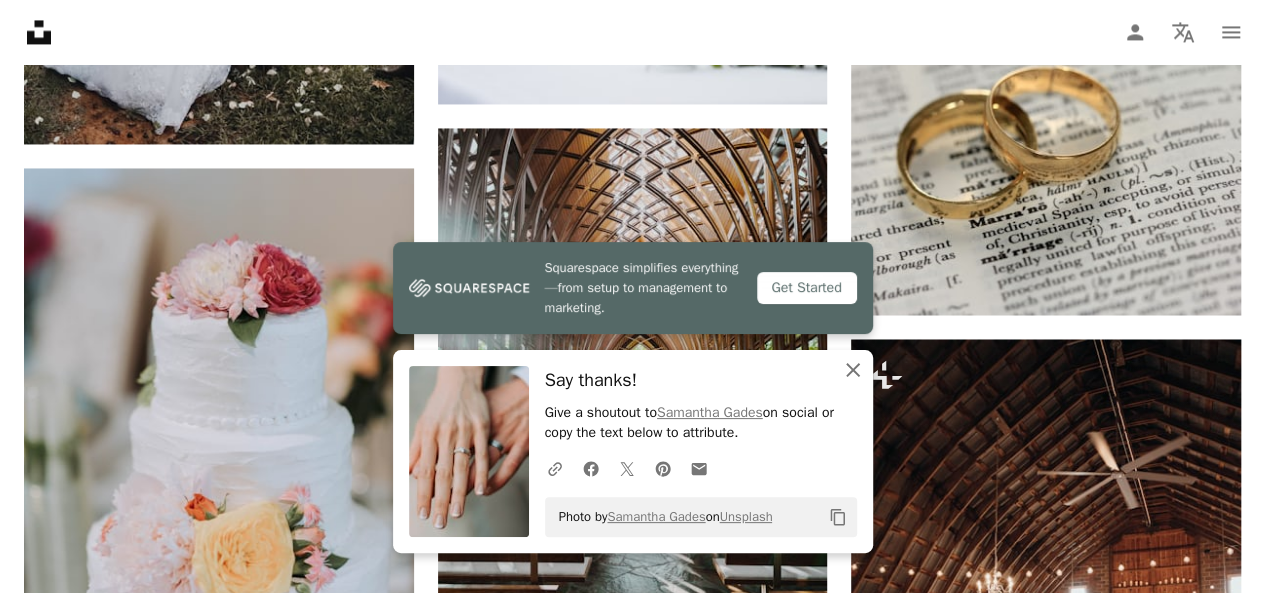 click 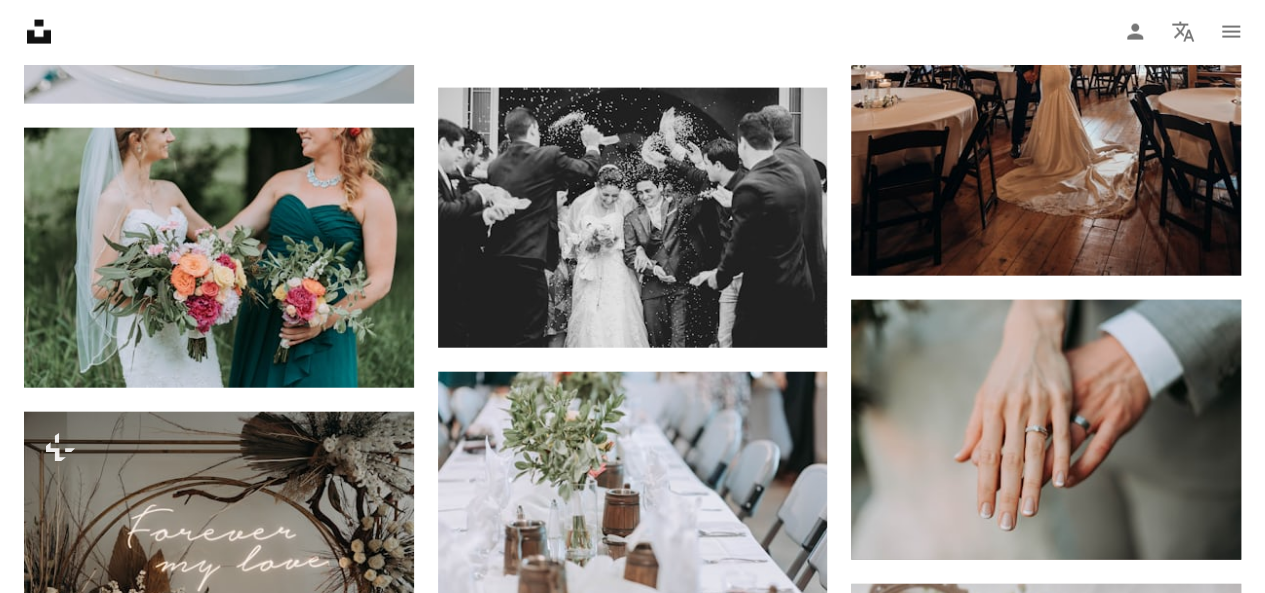 scroll, scrollTop: 2000, scrollLeft: 0, axis: vertical 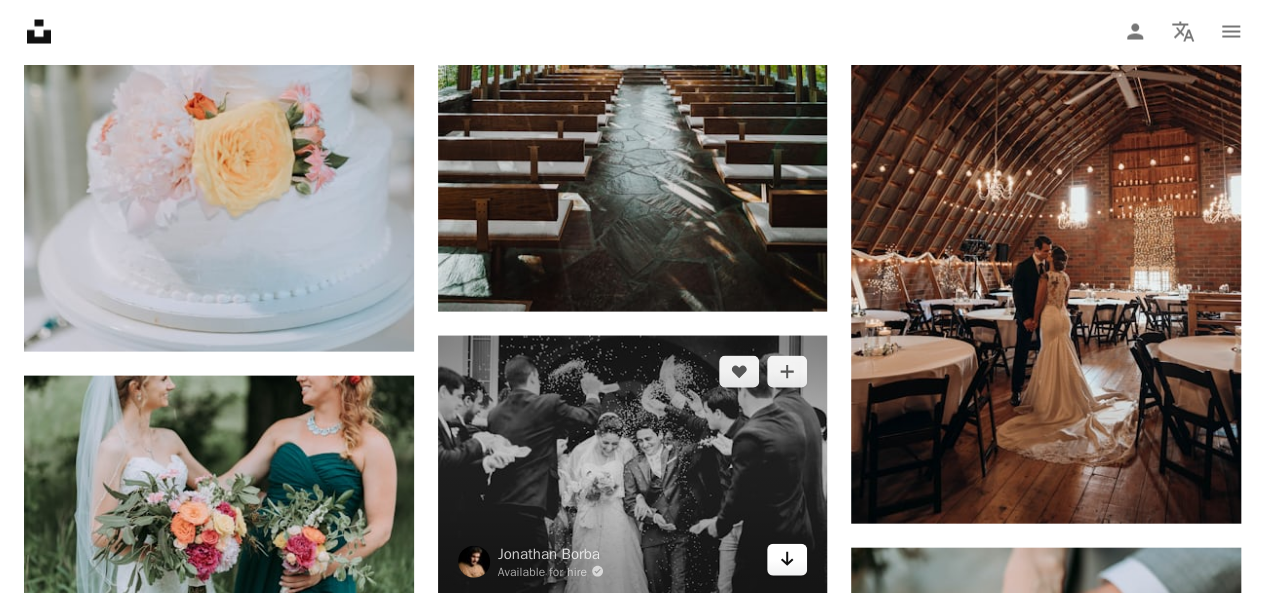 click 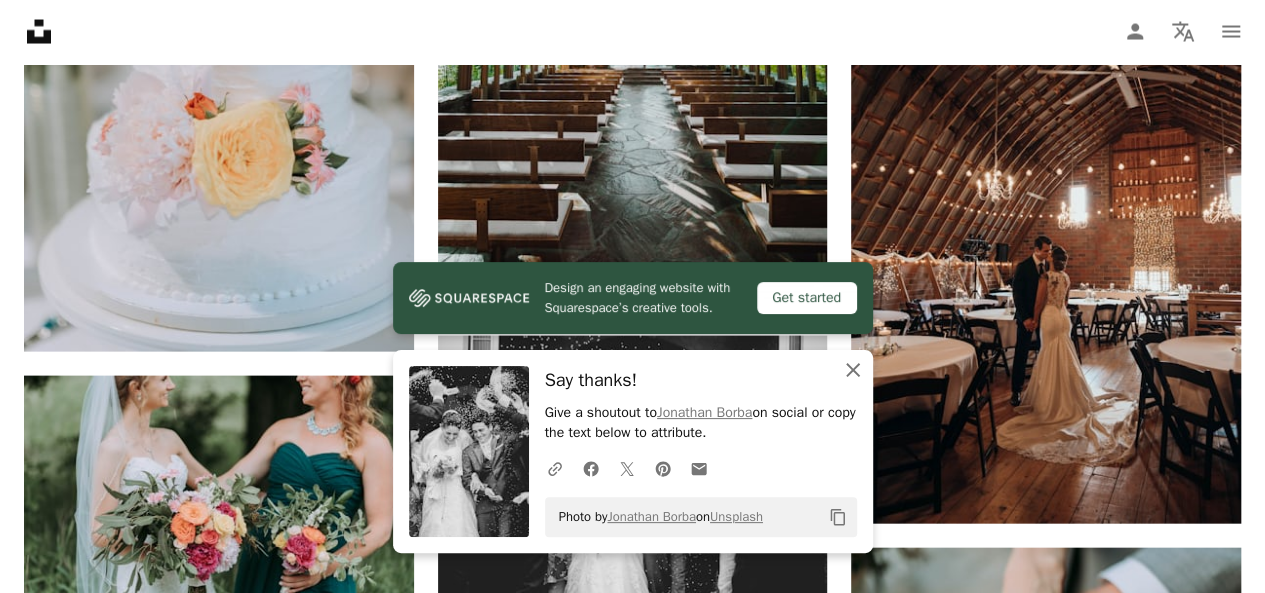 click on "An X shape" 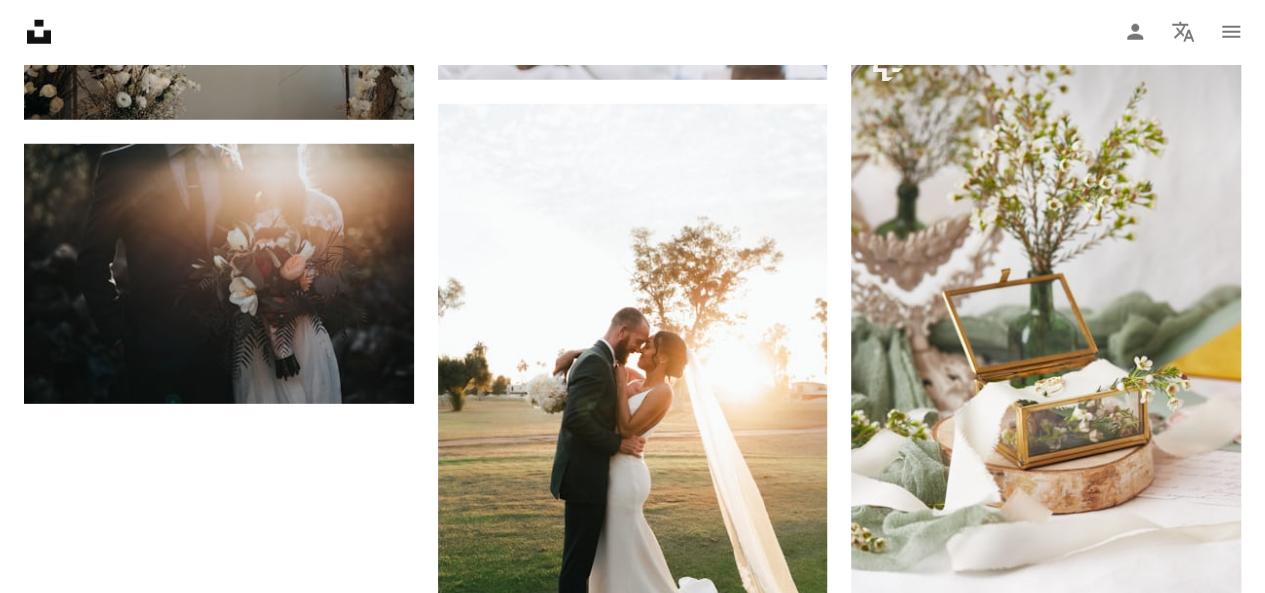 scroll, scrollTop: 3100, scrollLeft: 0, axis: vertical 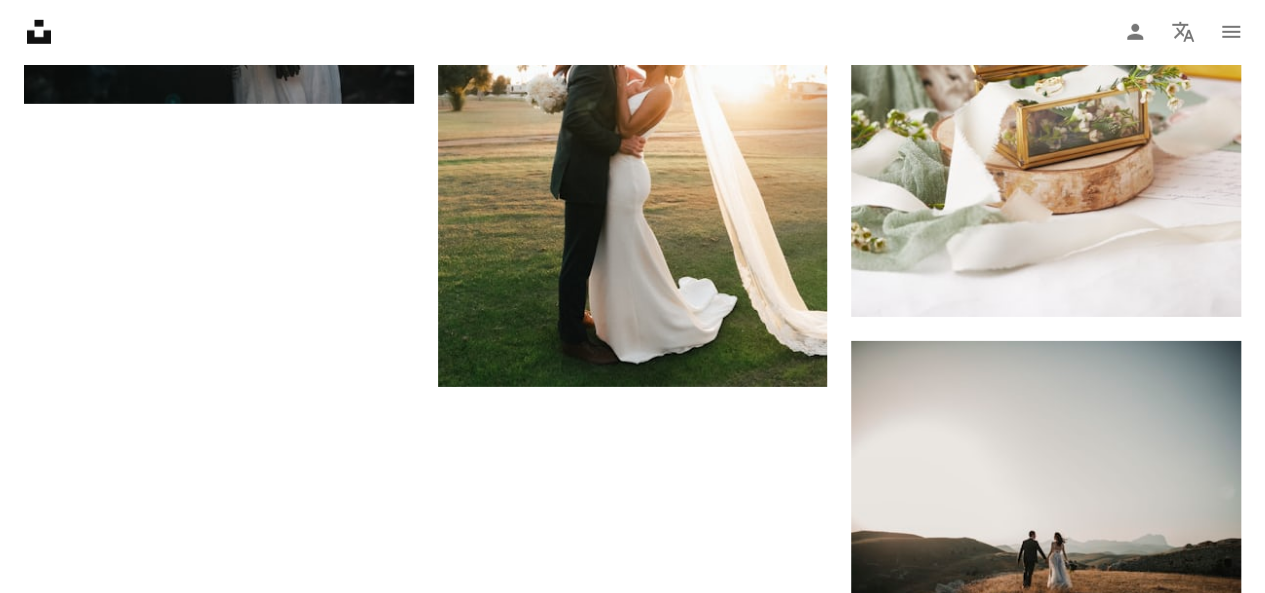 click on "Load more" at bounding box center [632, 681] 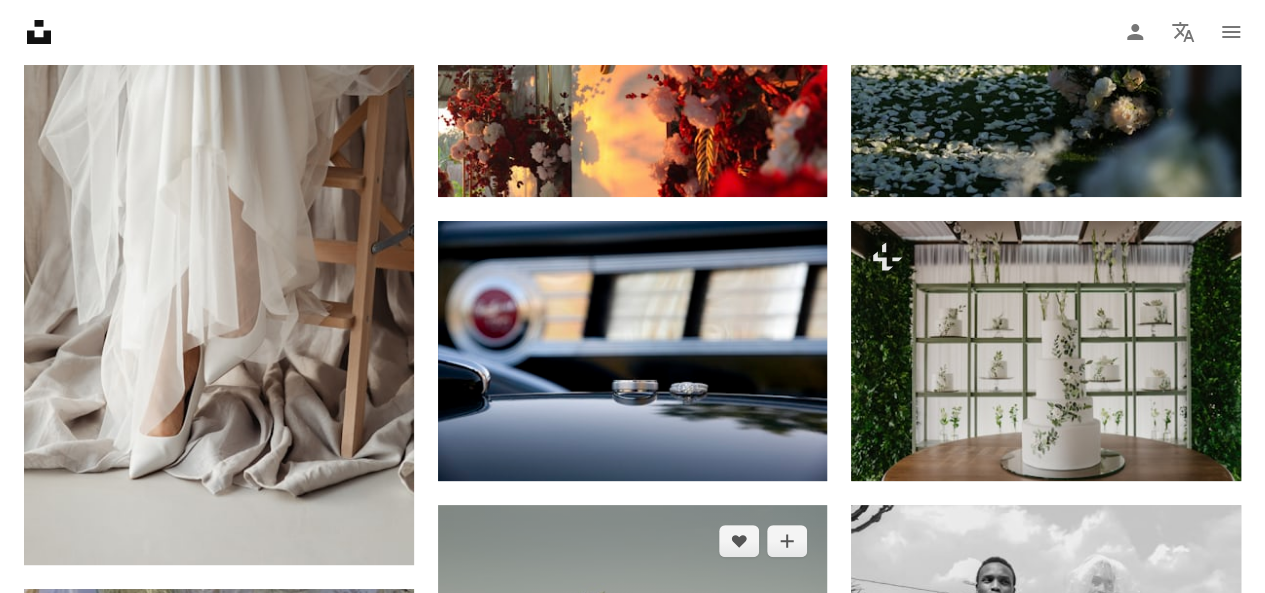 scroll, scrollTop: 11600, scrollLeft: 0, axis: vertical 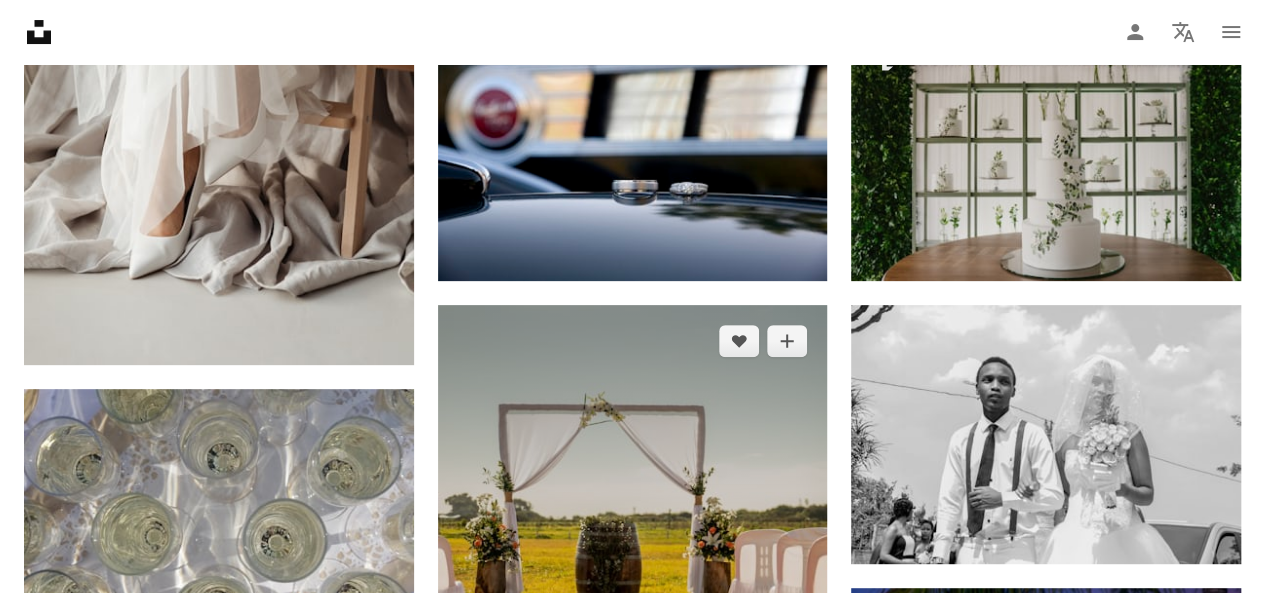 drag, startPoint x: 614, startPoint y: 313, endPoint x: 586, endPoint y: 389, distance: 80.99383 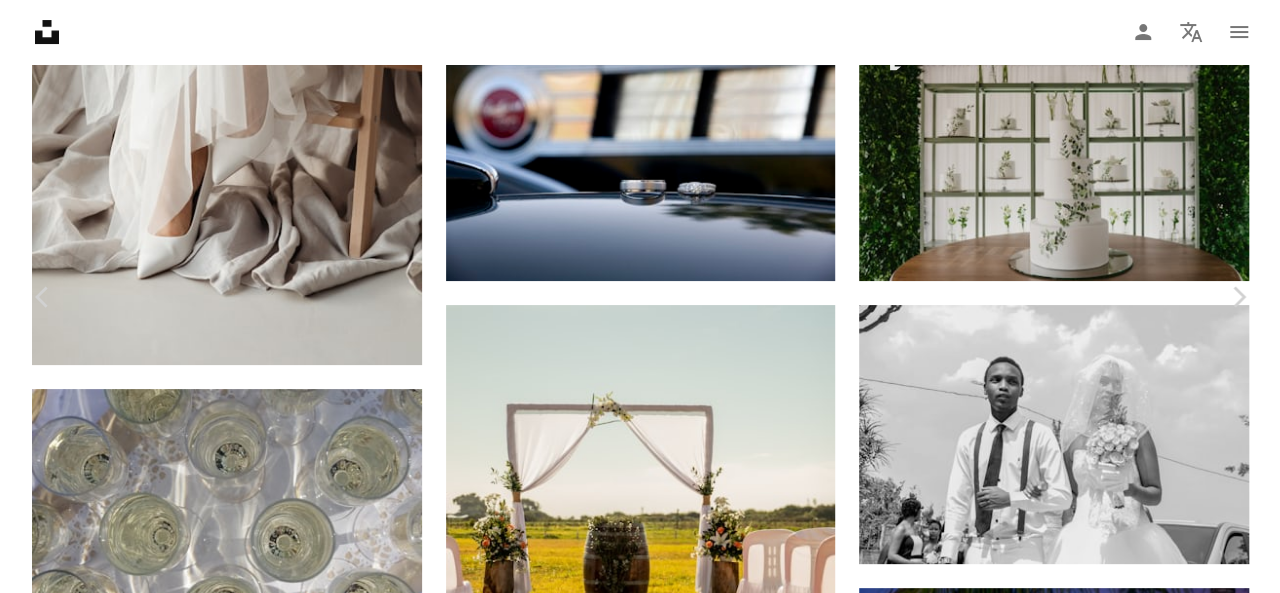 scroll, scrollTop: 11800, scrollLeft: 0, axis: vertical 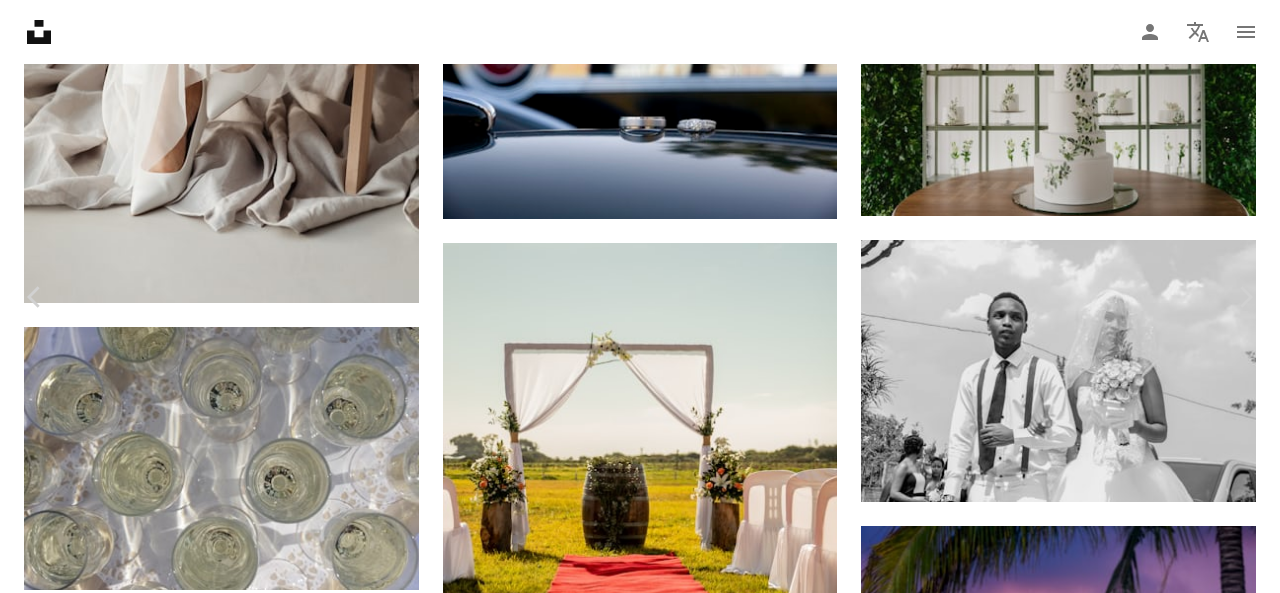click on "Download free" at bounding box center (1081, 4978) 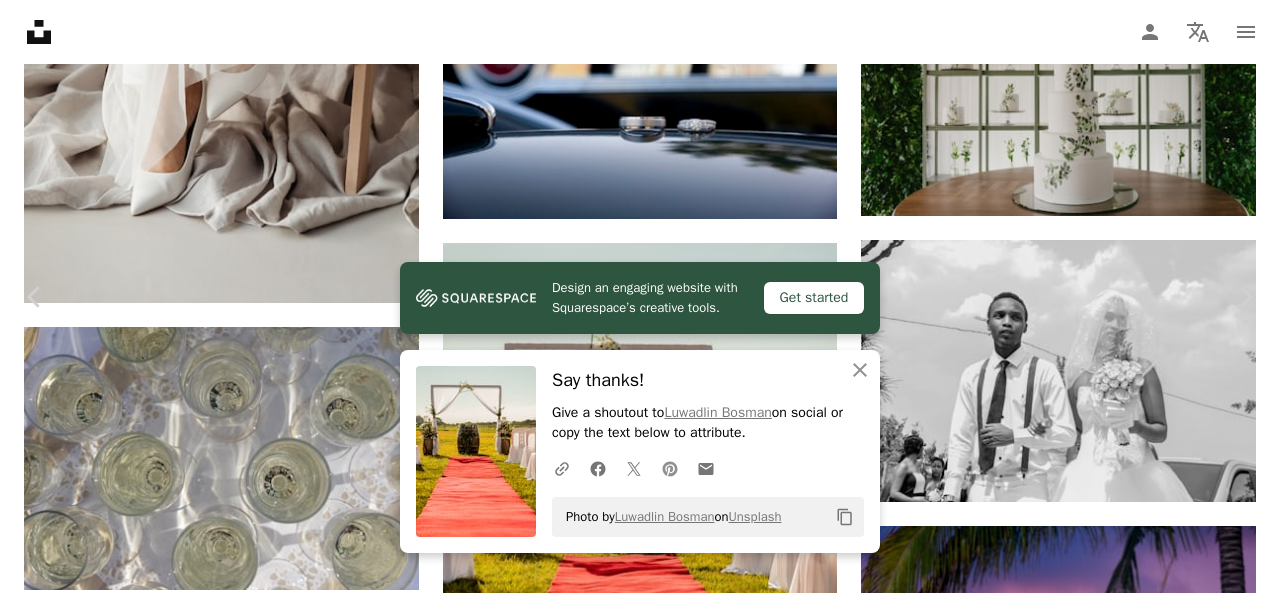 click 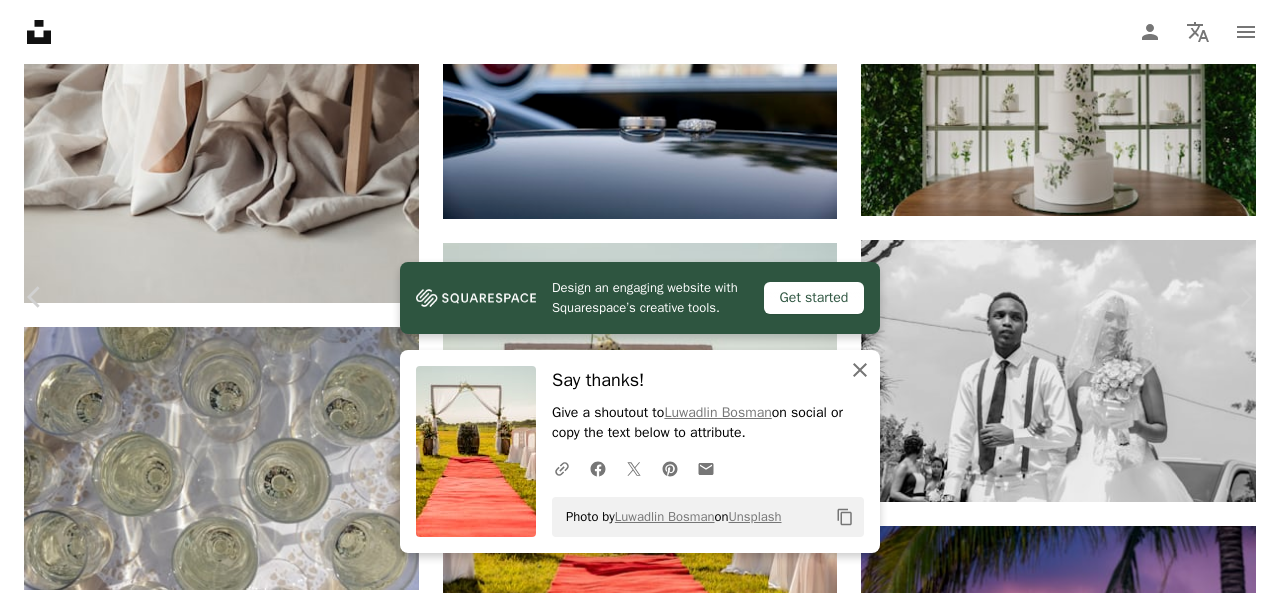click on "An X shape" 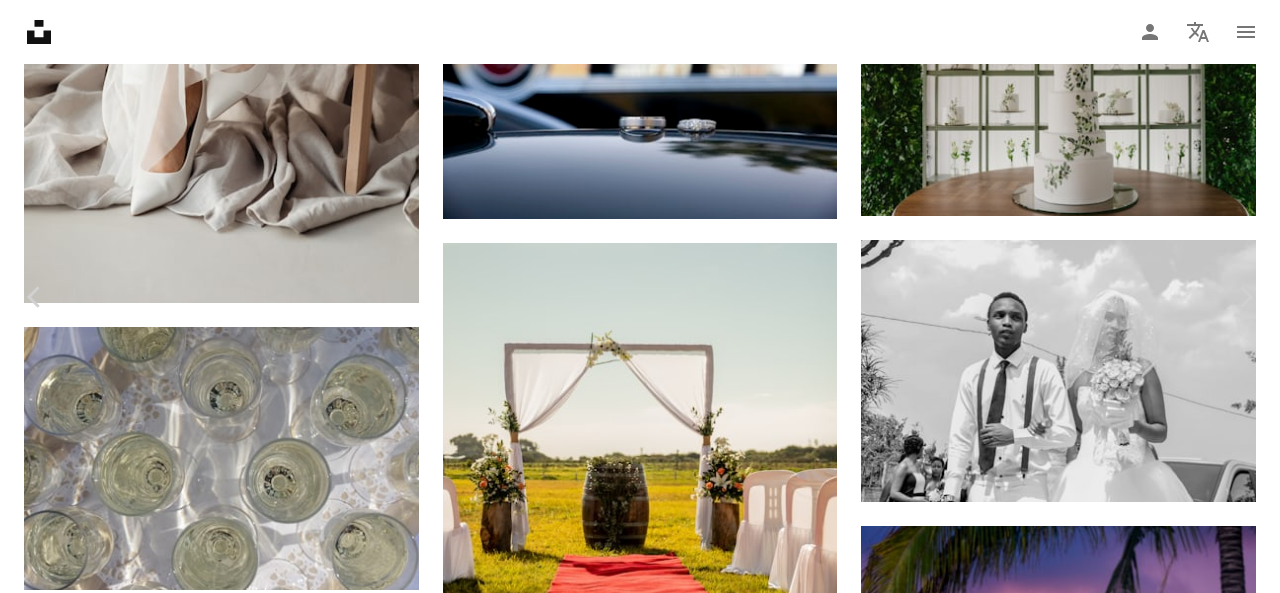 click on "An X shape" at bounding box center (20, 20) 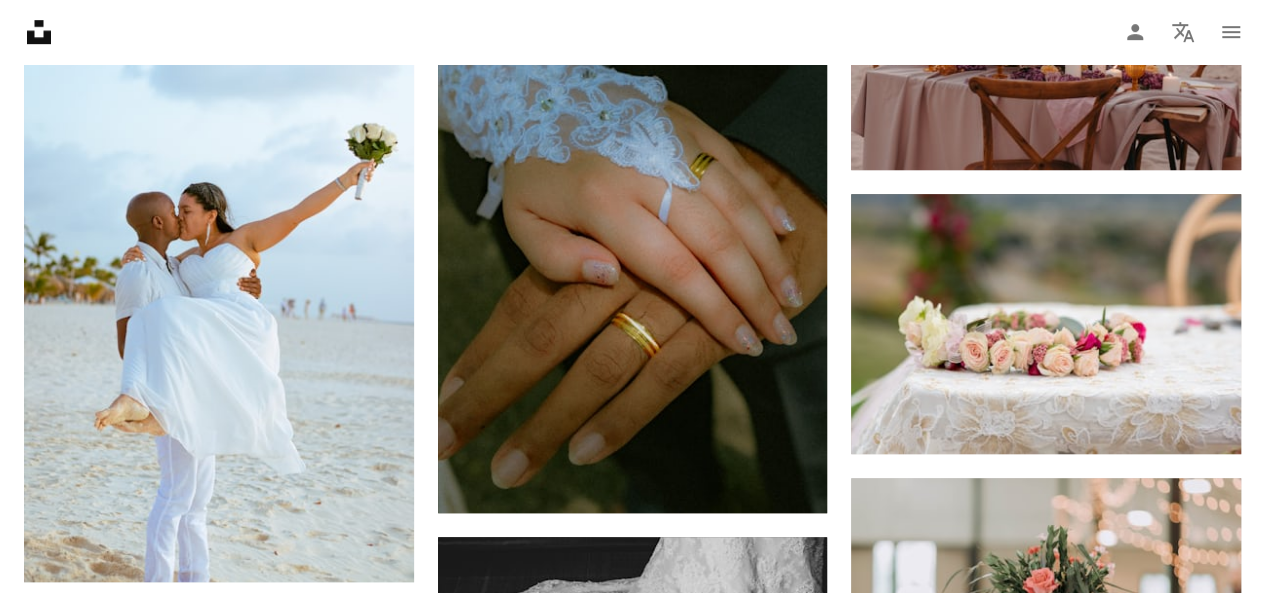 scroll, scrollTop: 15900, scrollLeft: 0, axis: vertical 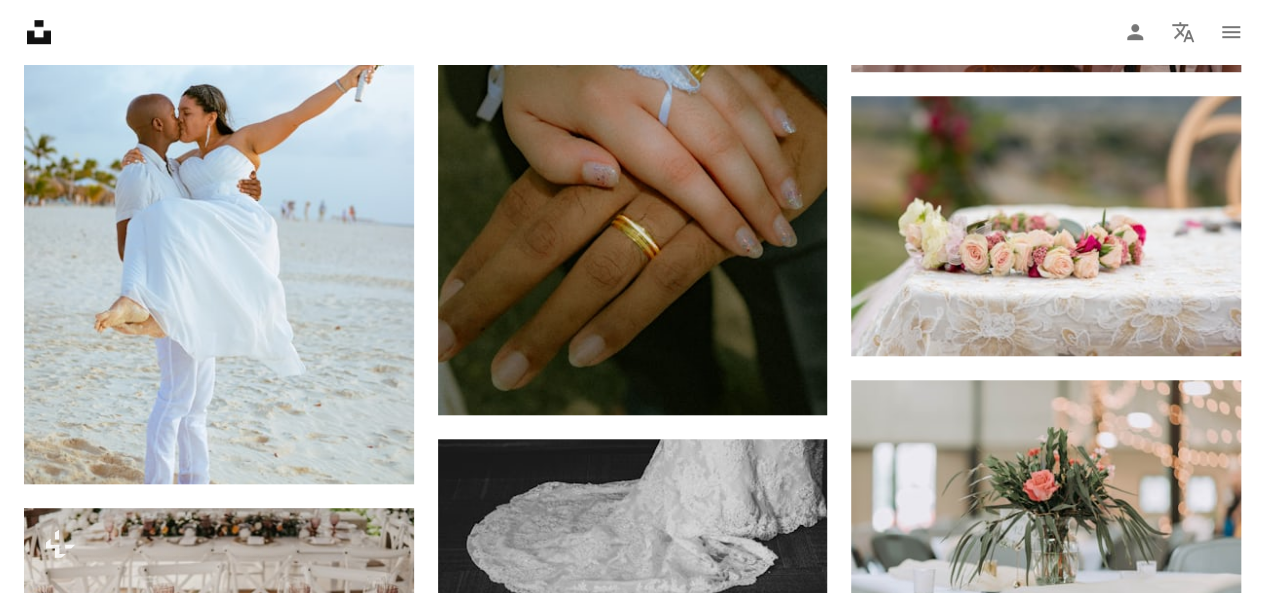 click on "Arrow pointing down" 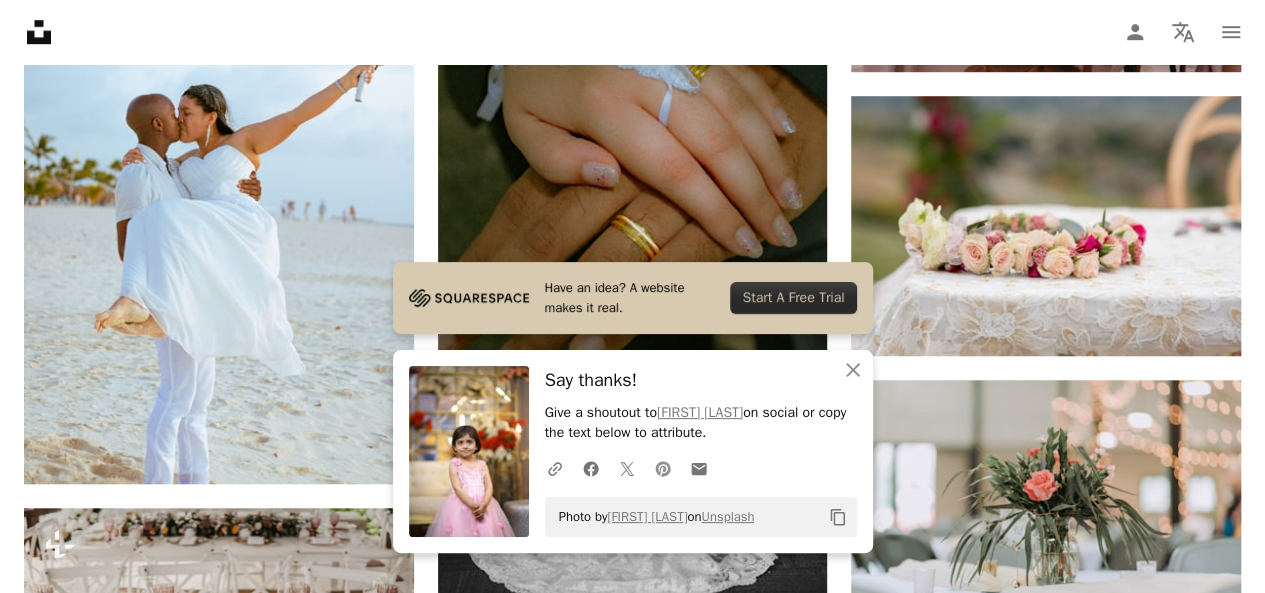 click on "Pinterest icon" 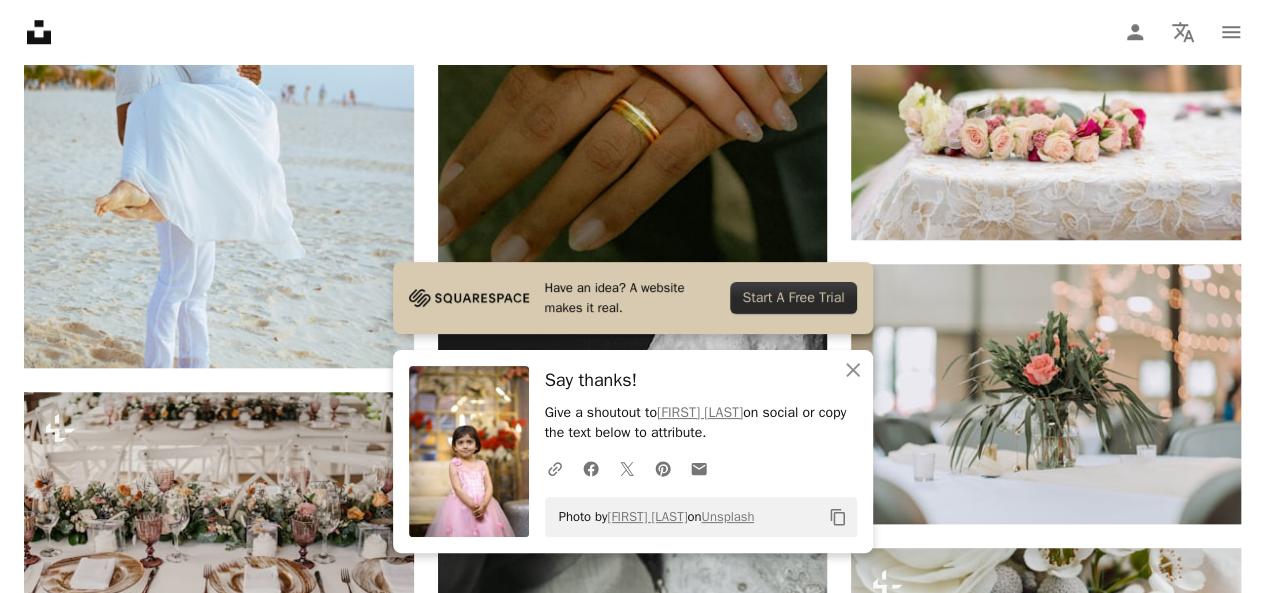 scroll, scrollTop: 16200, scrollLeft: 0, axis: vertical 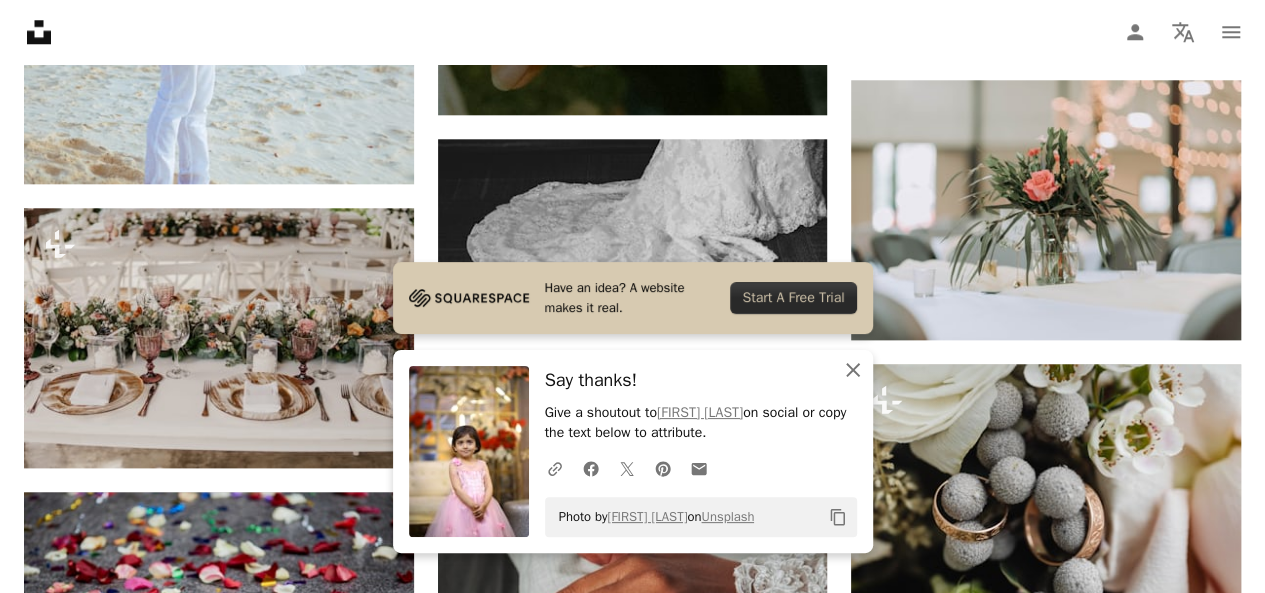 click on "An X shape" 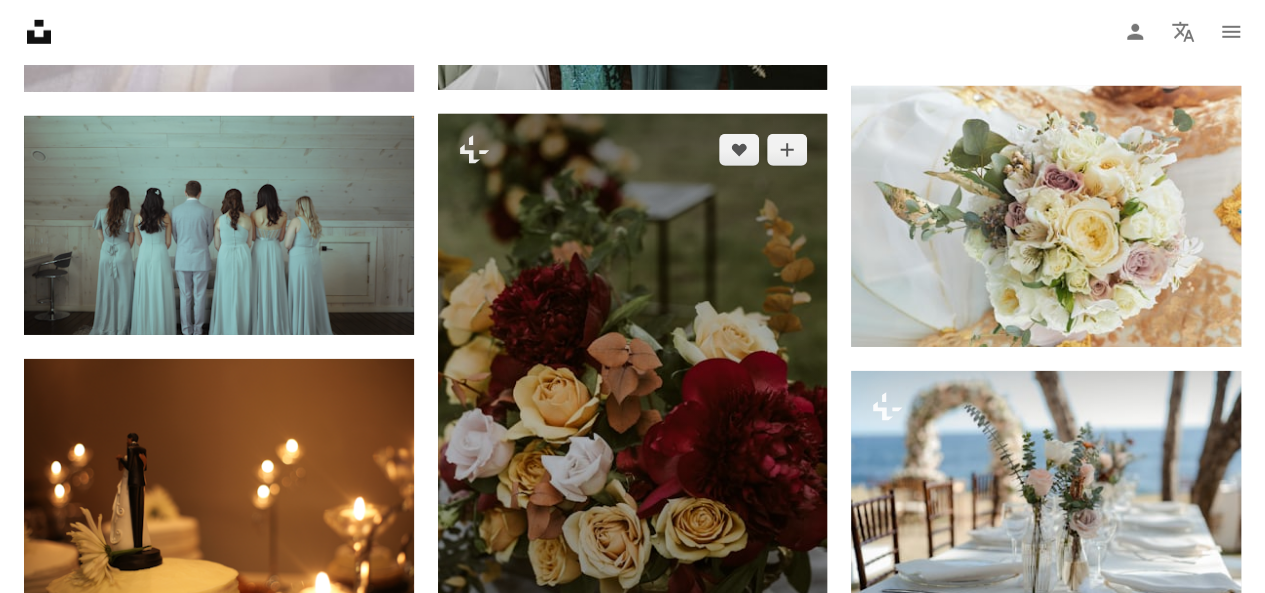 scroll, scrollTop: 18100, scrollLeft: 0, axis: vertical 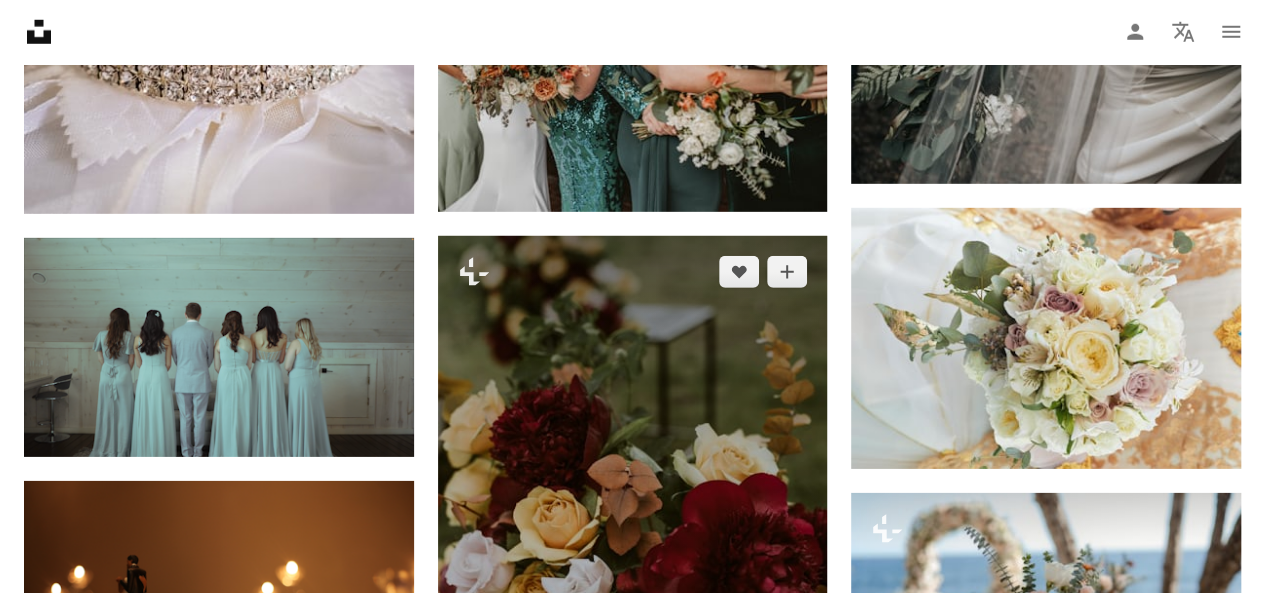 click on "A lock Download" at bounding box center (757, 784) 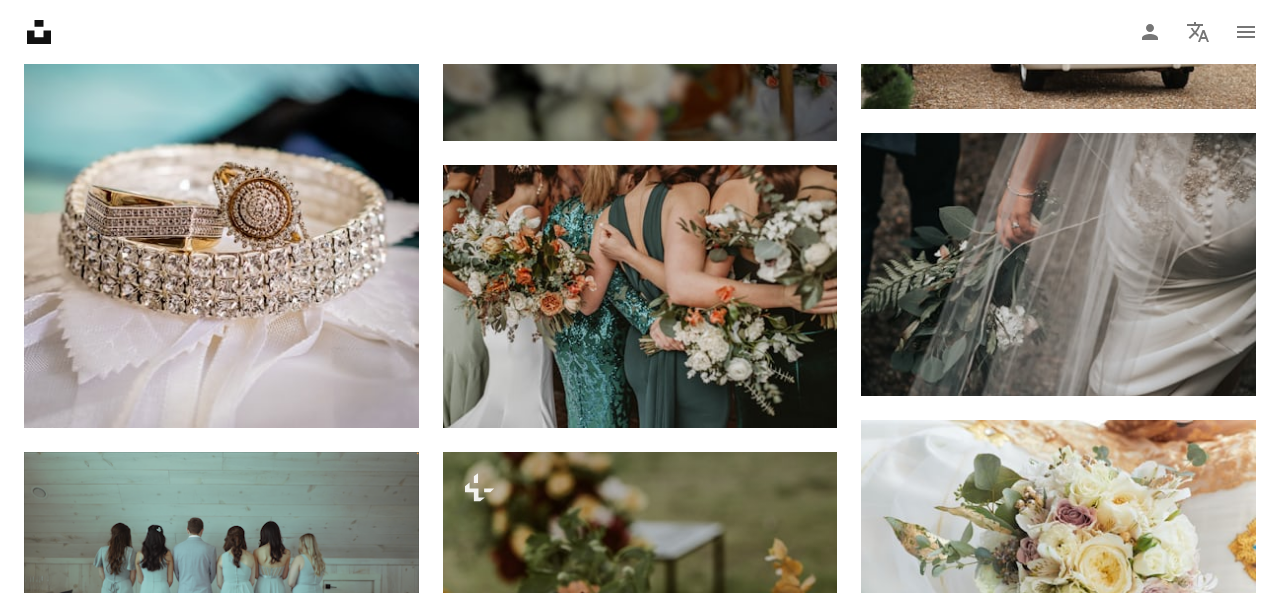 click on "An X shape" at bounding box center [20, 20] 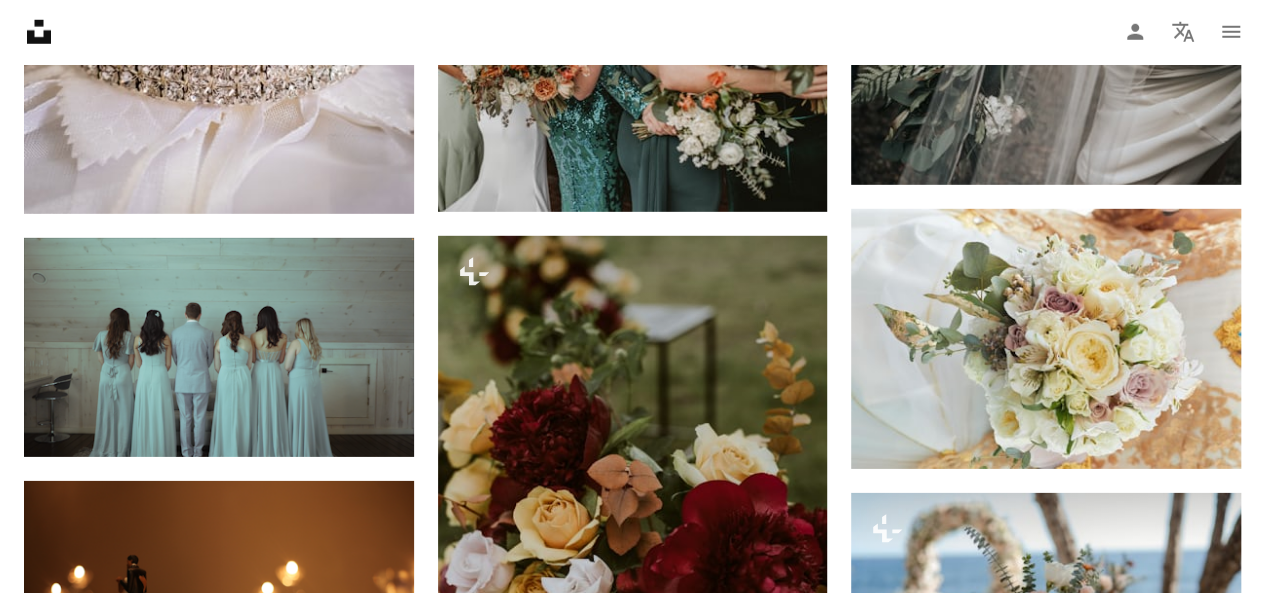 click on "Unsplash logo Unsplash Home" 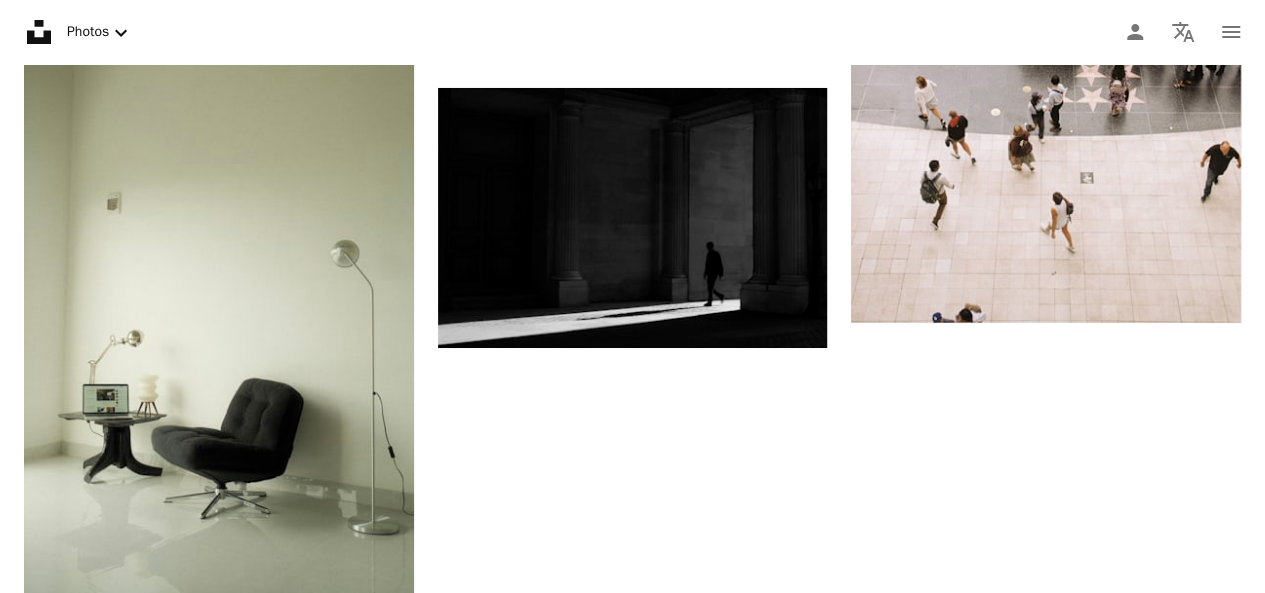 scroll, scrollTop: 0, scrollLeft: 0, axis: both 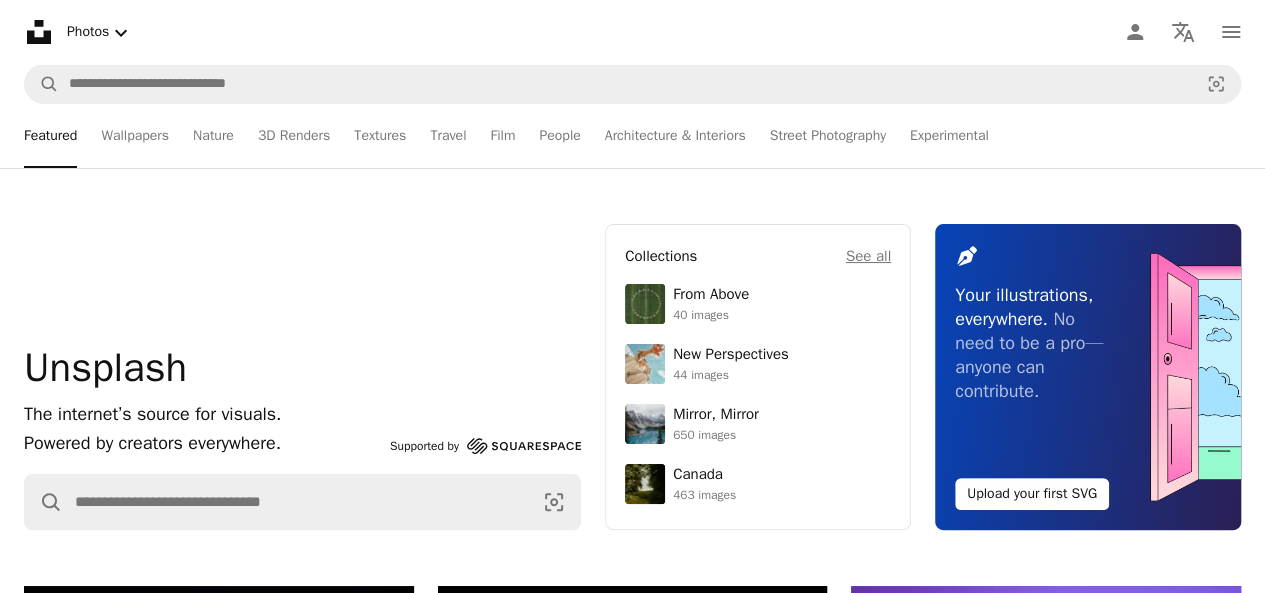 click on "Unsplash logo Unsplash Home A photo Pen Tool A compass A stack of folders Download Photos Chevron down Person Localization icon navigation menu" at bounding box center [632, 32] 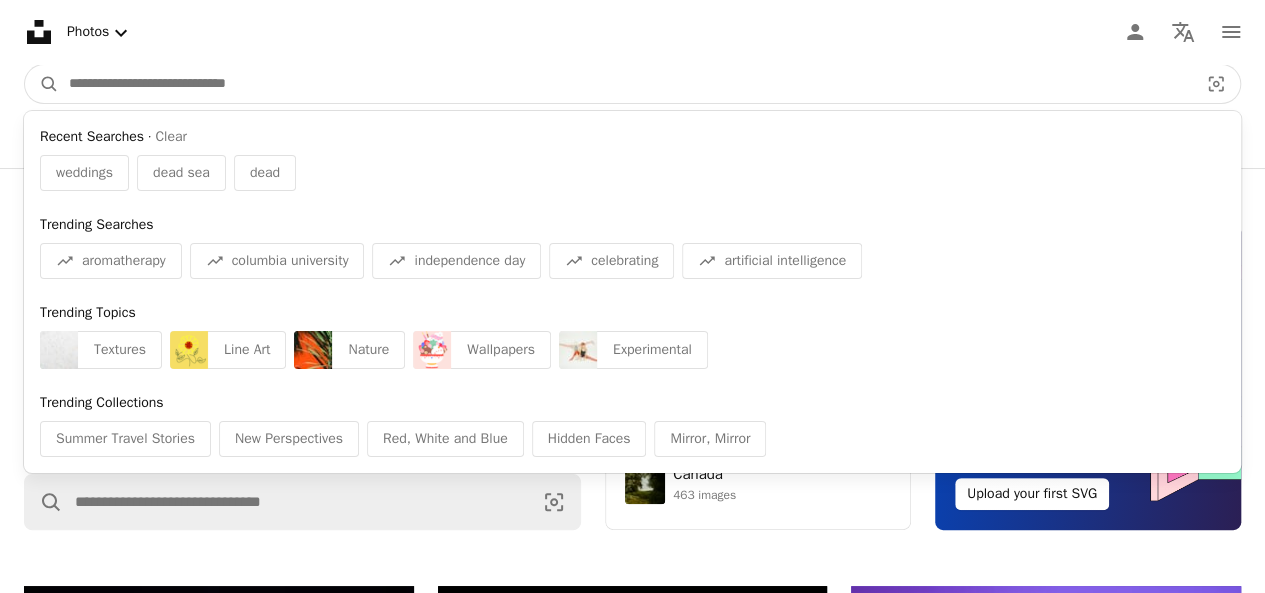 click at bounding box center [625, 84] 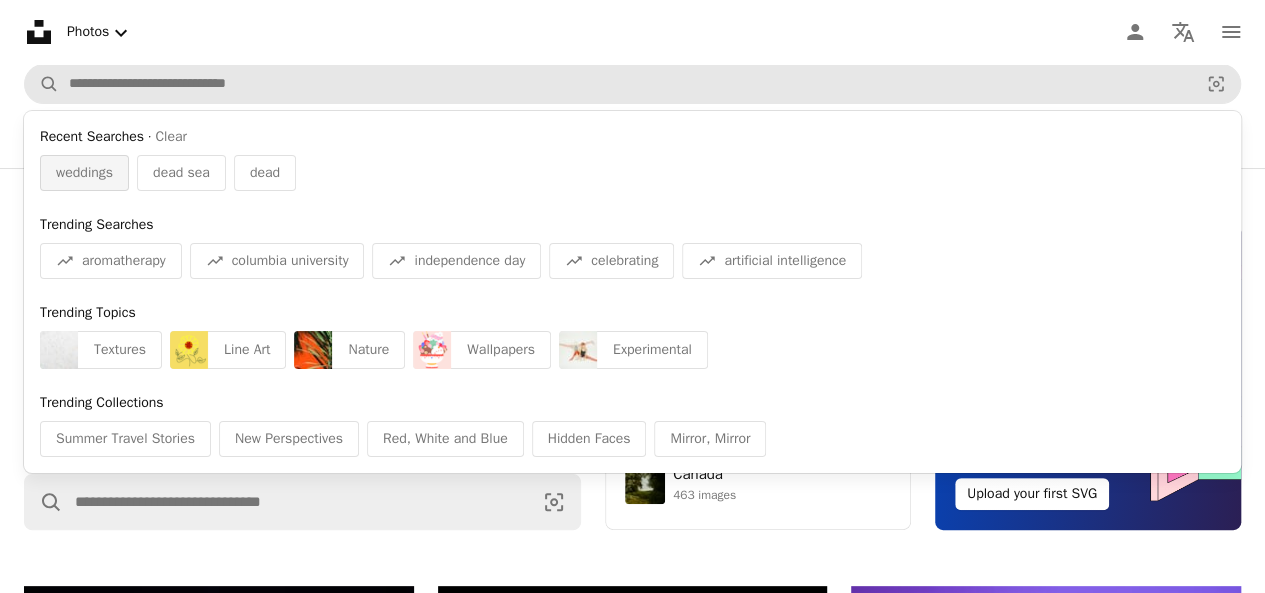 click on "weddings" at bounding box center (84, 173) 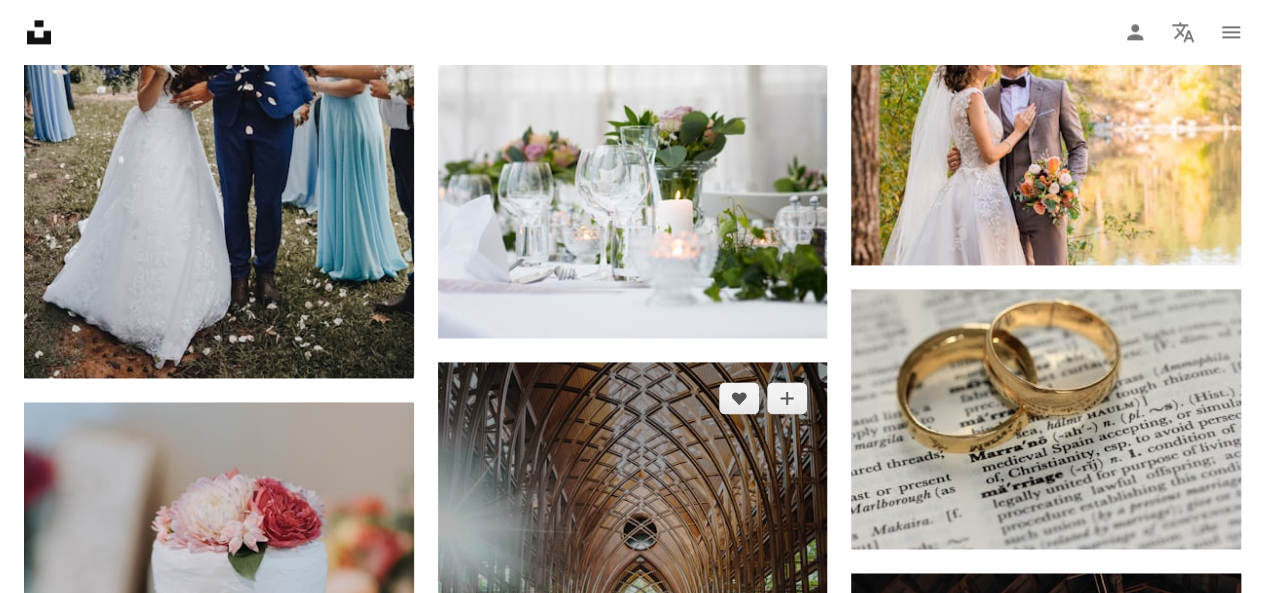 scroll, scrollTop: 1500, scrollLeft: 0, axis: vertical 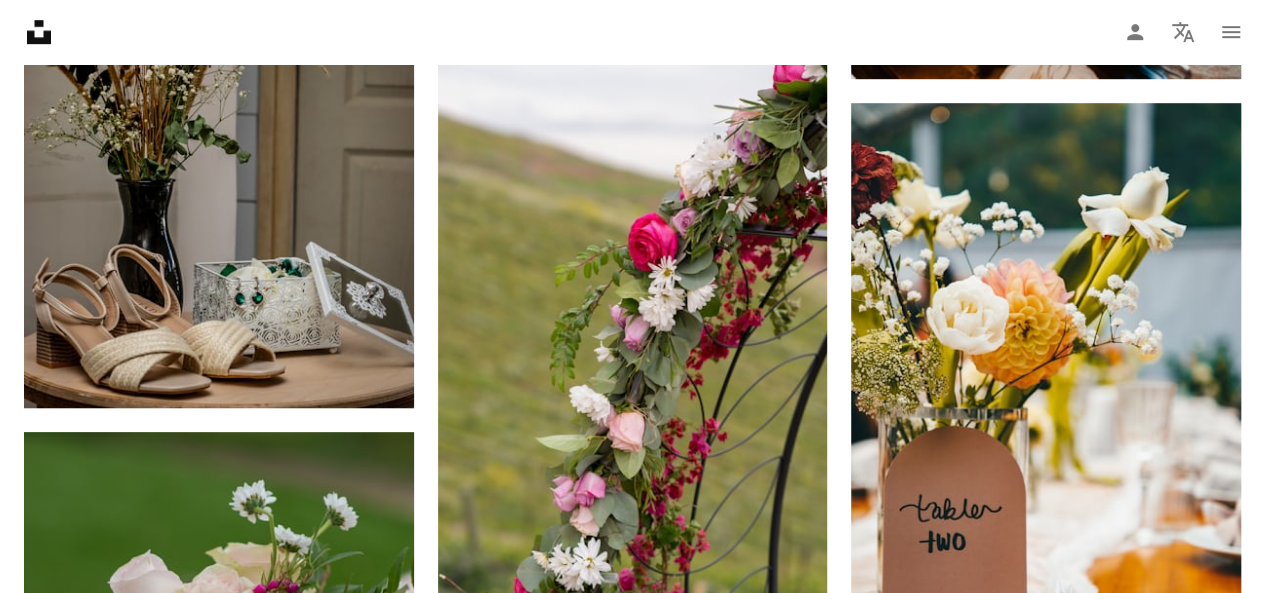click on "Load more" at bounding box center [632, 1659] 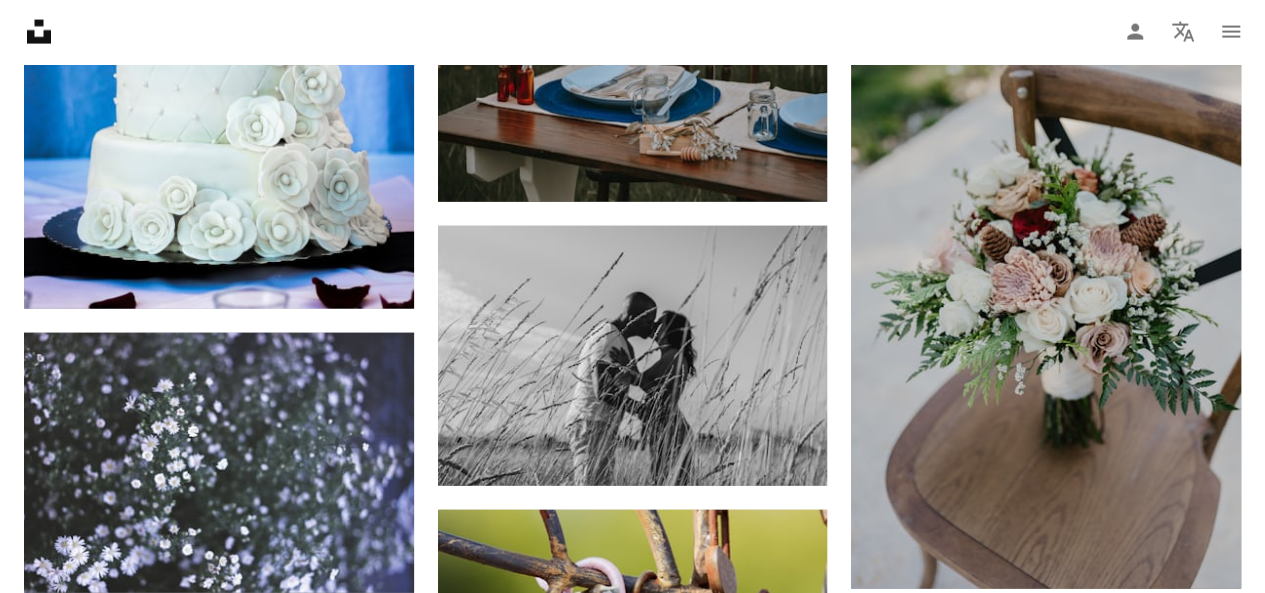 scroll, scrollTop: 25005, scrollLeft: 0, axis: vertical 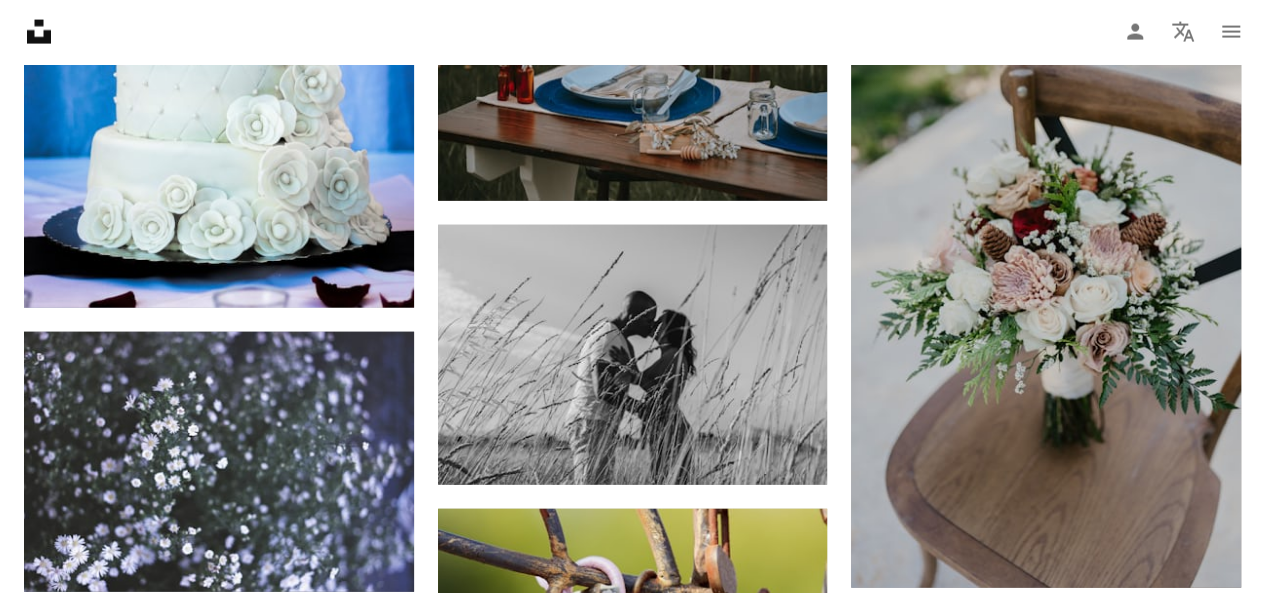 click on "Arrow pointing down" 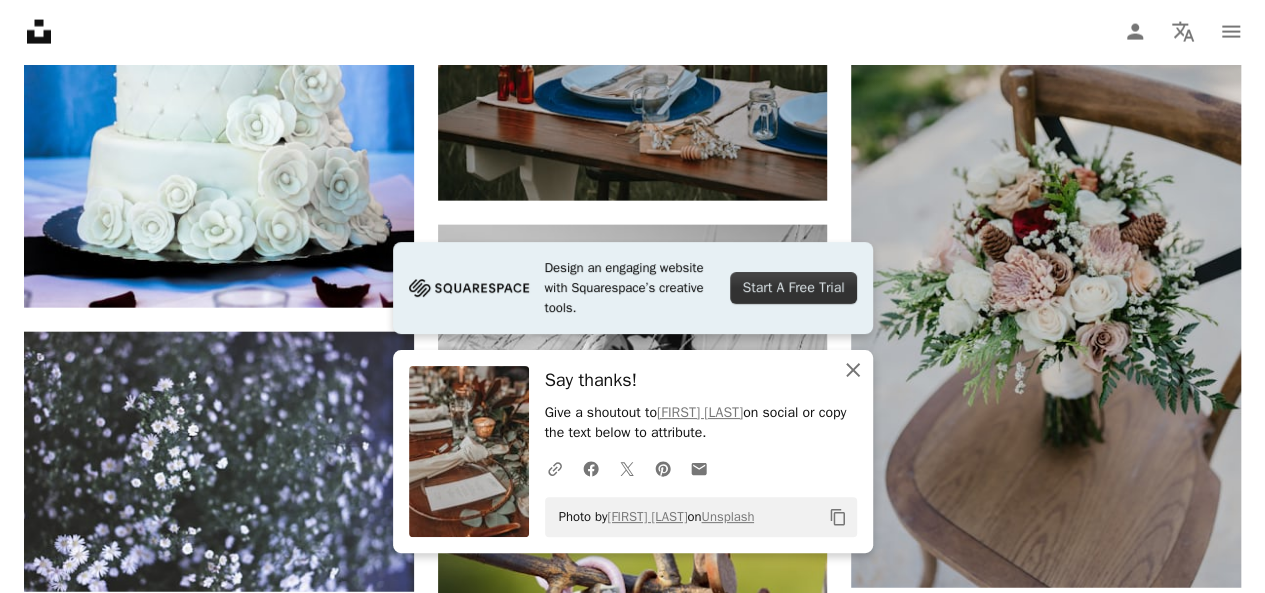 click 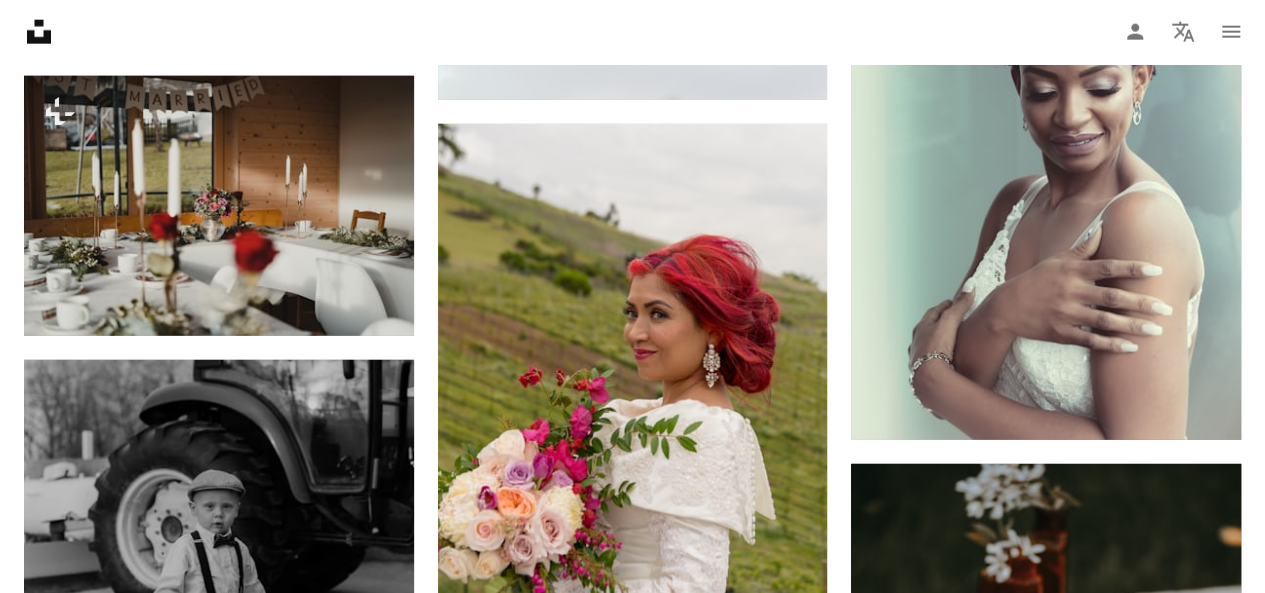 scroll, scrollTop: 29205, scrollLeft: 0, axis: vertical 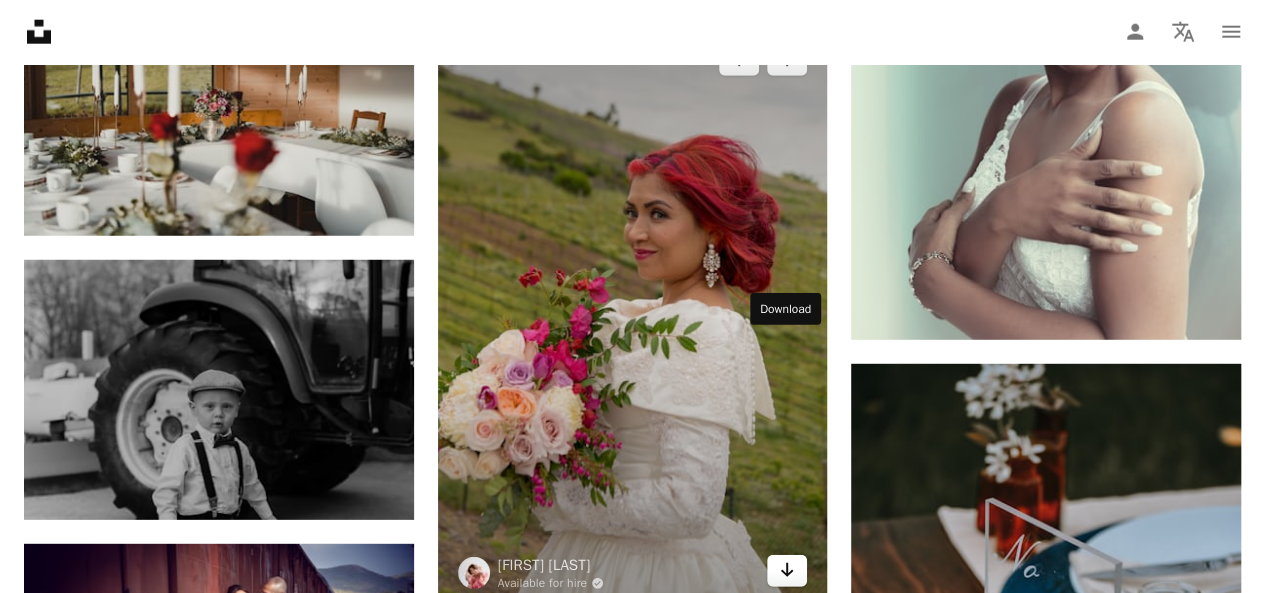 click on "Arrow pointing down" 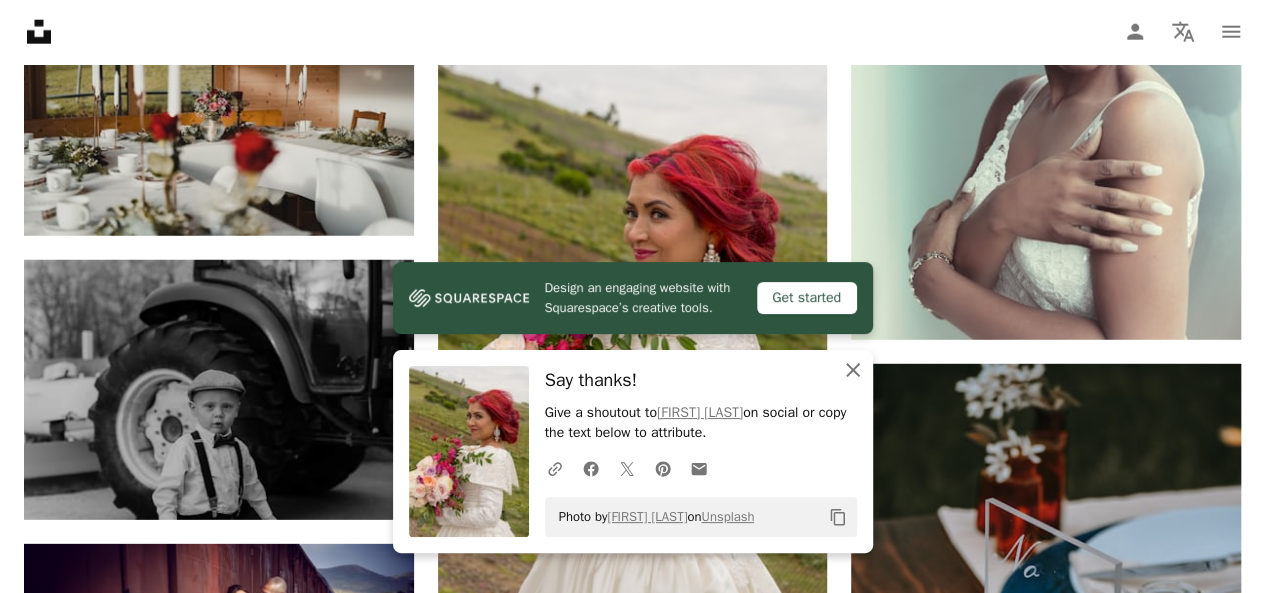 click on "An X shape" 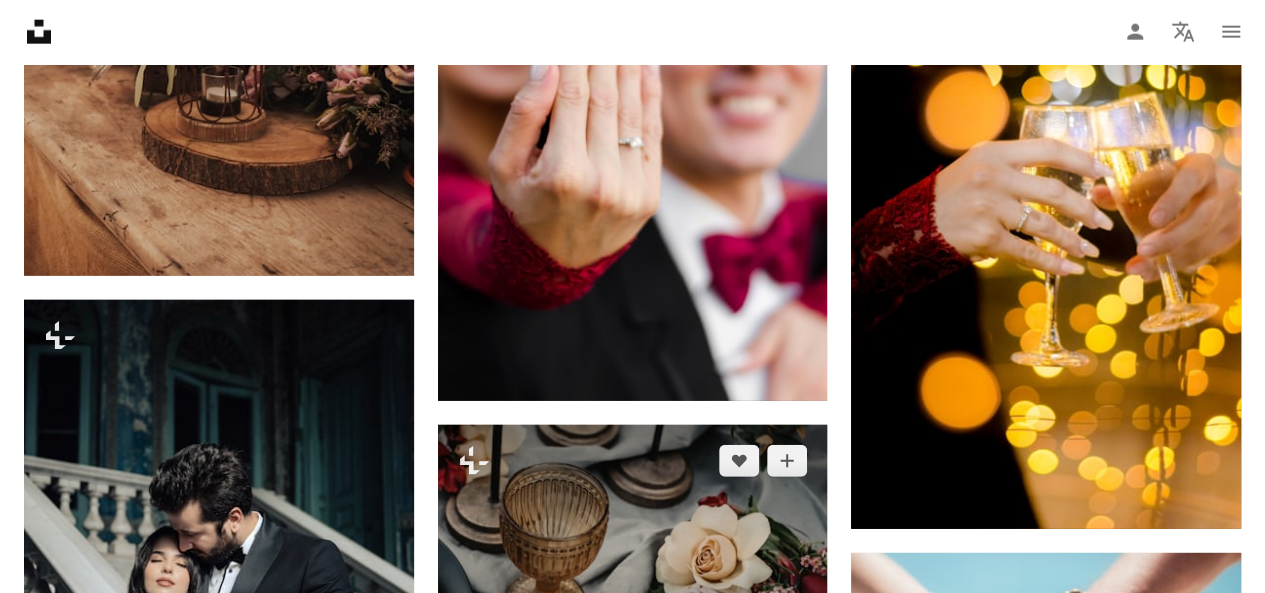 scroll, scrollTop: 48105, scrollLeft: 0, axis: vertical 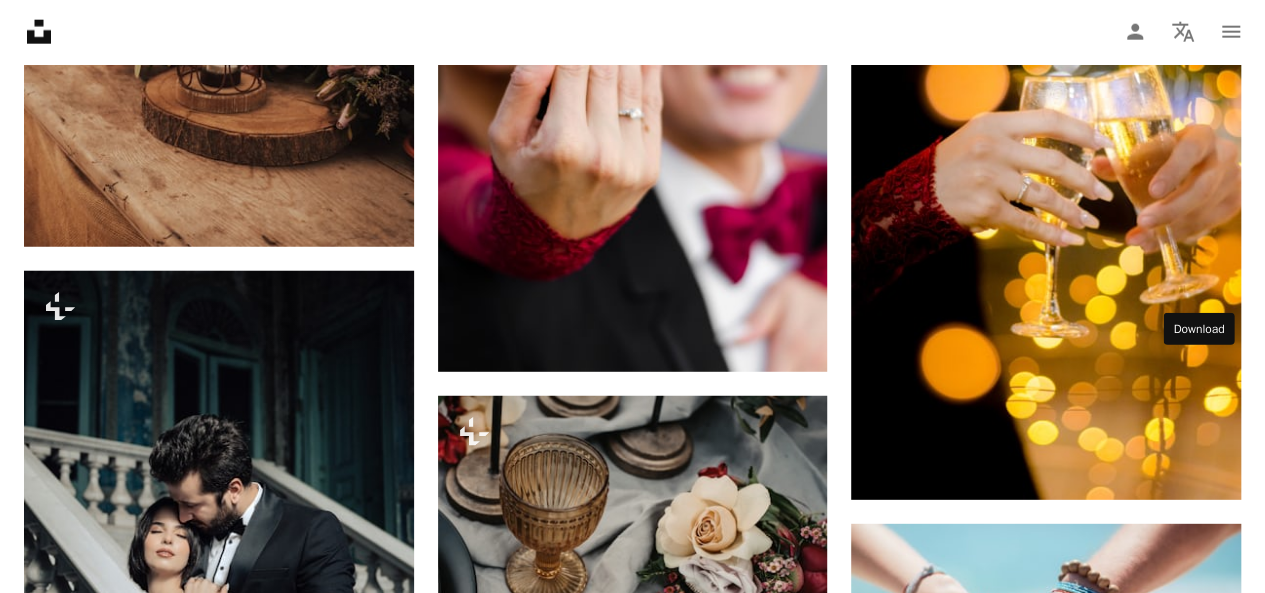 click 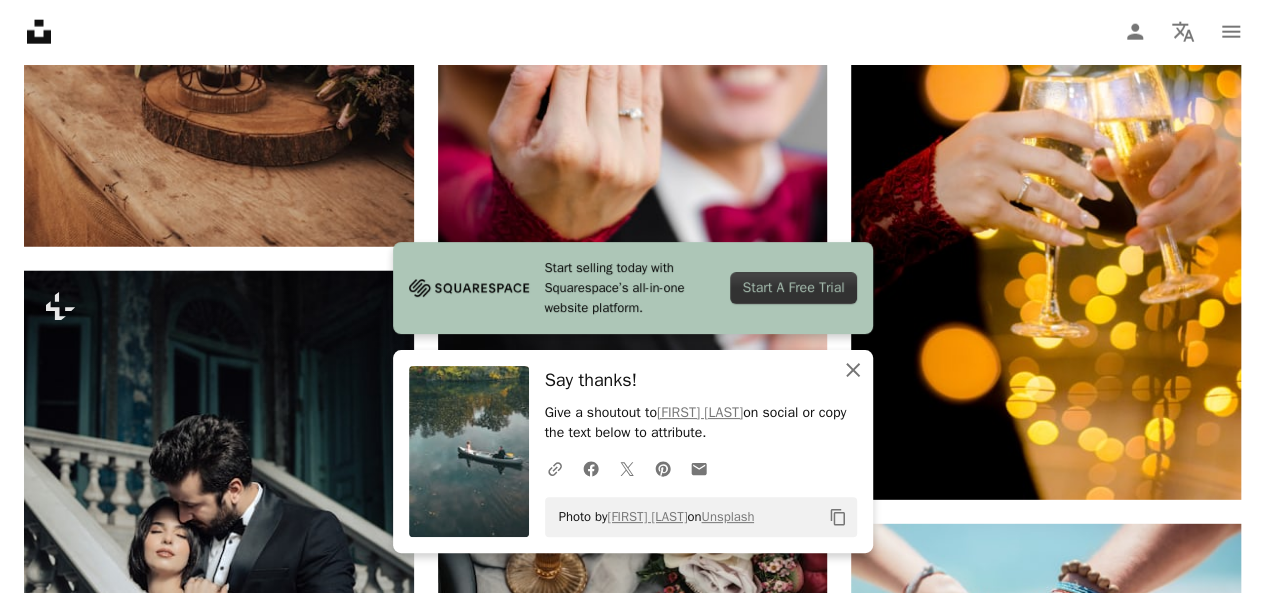 click on "An X shape" 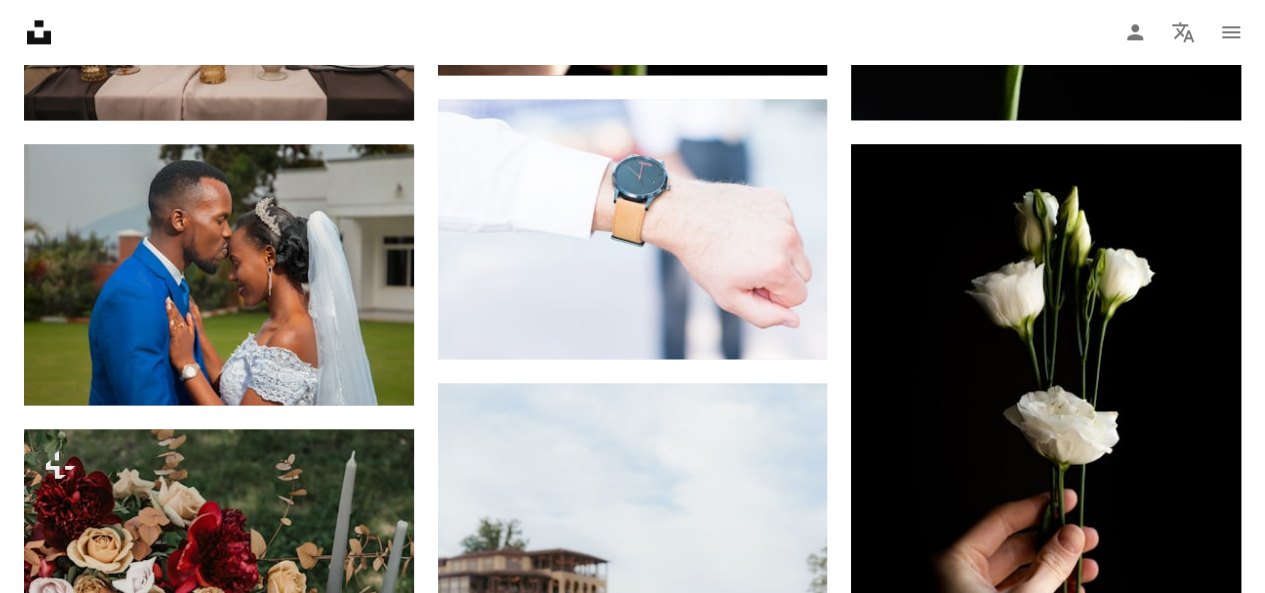 scroll, scrollTop: 54605, scrollLeft: 0, axis: vertical 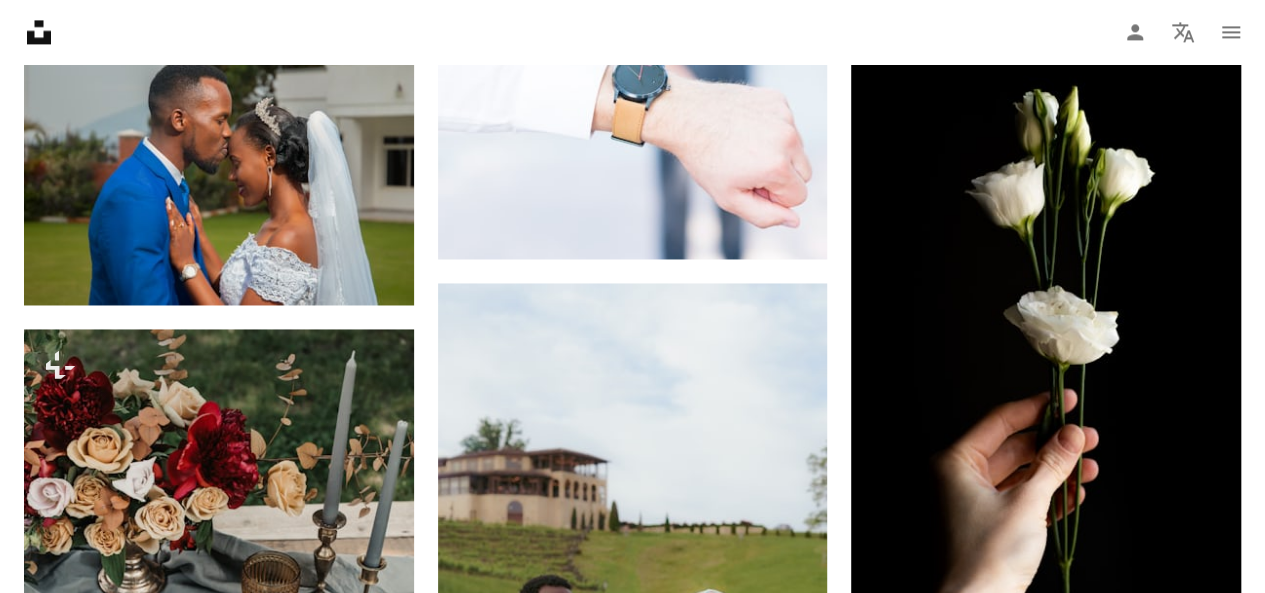click on "Arrow pointing down" at bounding box center (1201, 1809) 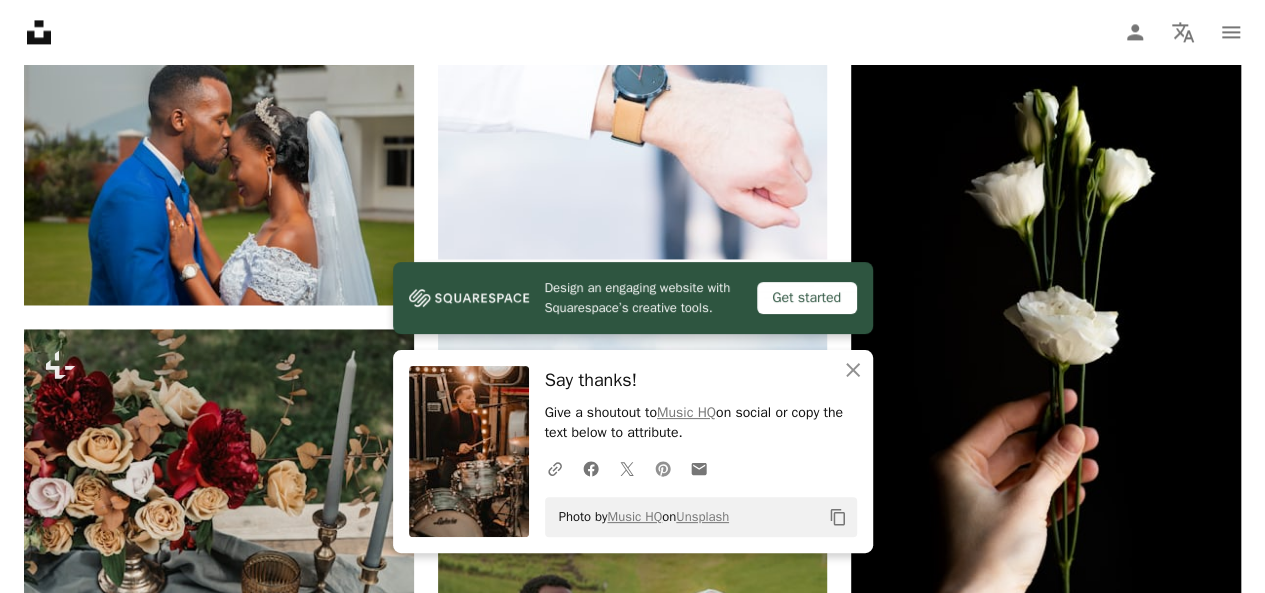 click 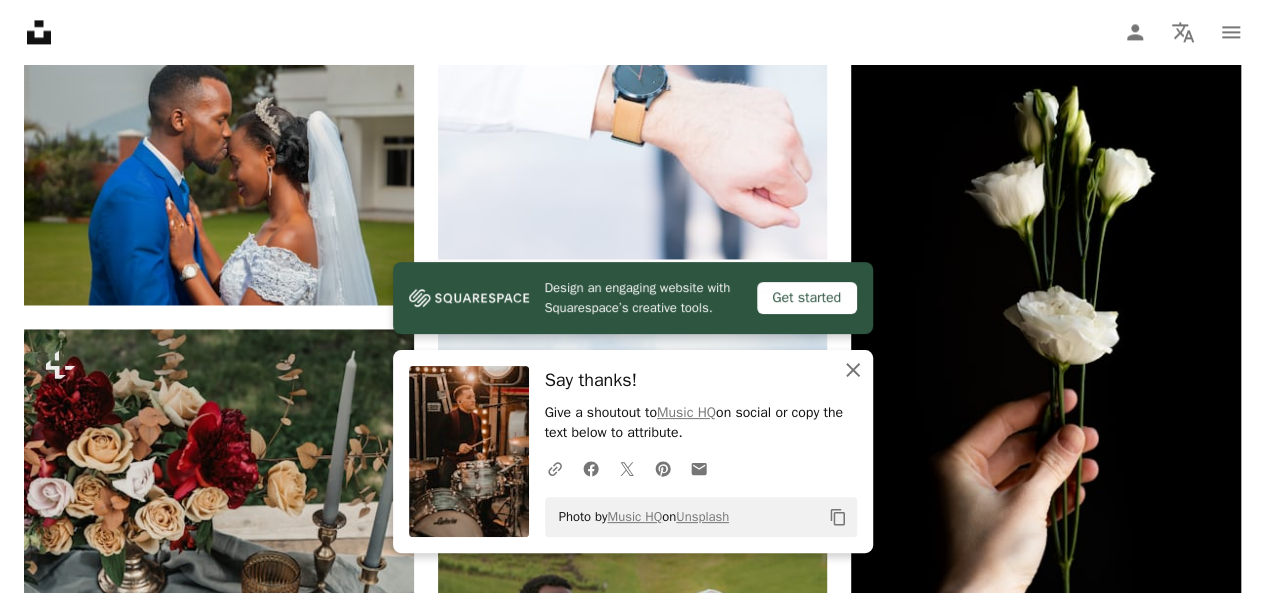 click on "An X shape" 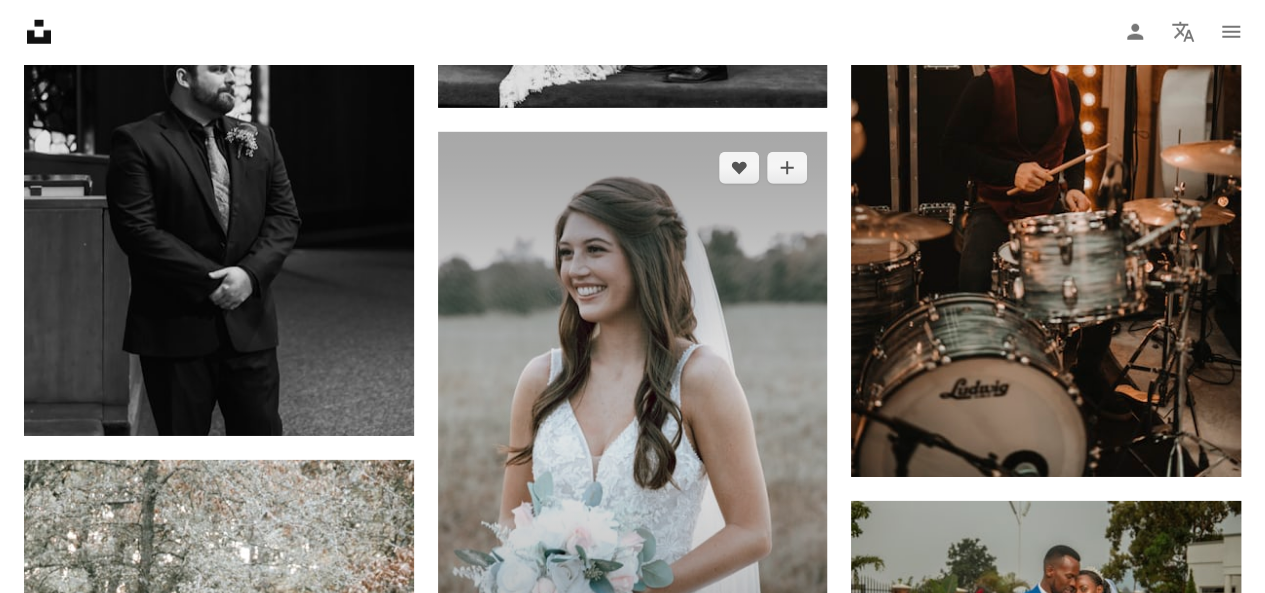 scroll, scrollTop: 56005, scrollLeft: 0, axis: vertical 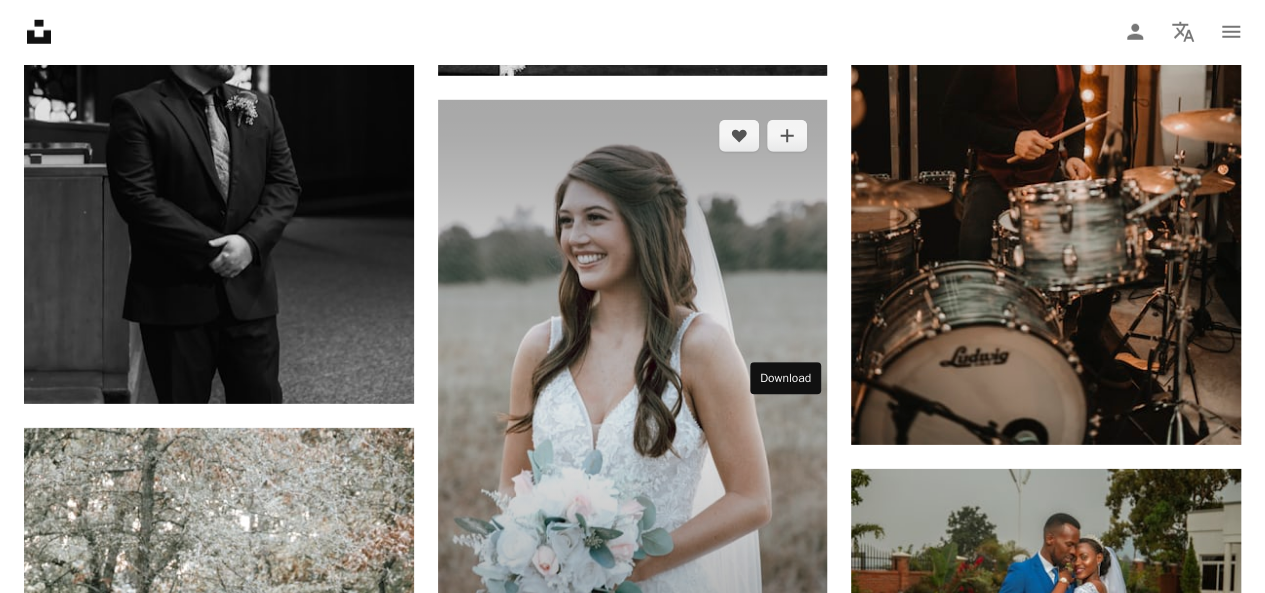 click on "Arrow pointing down" 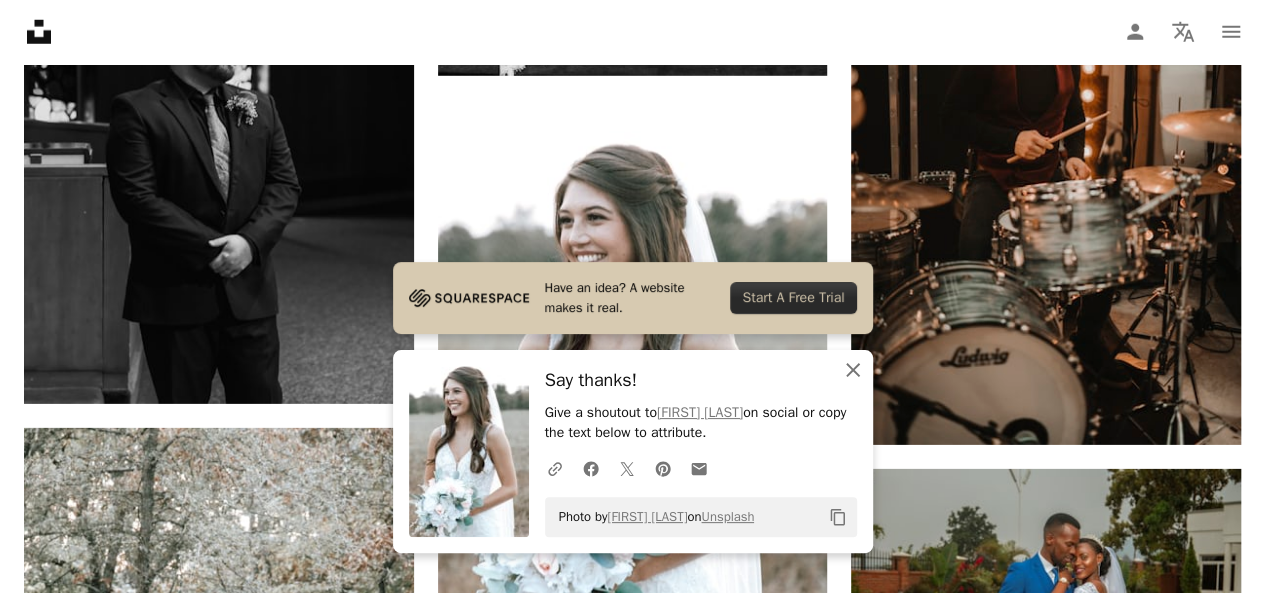 click on "An X shape" 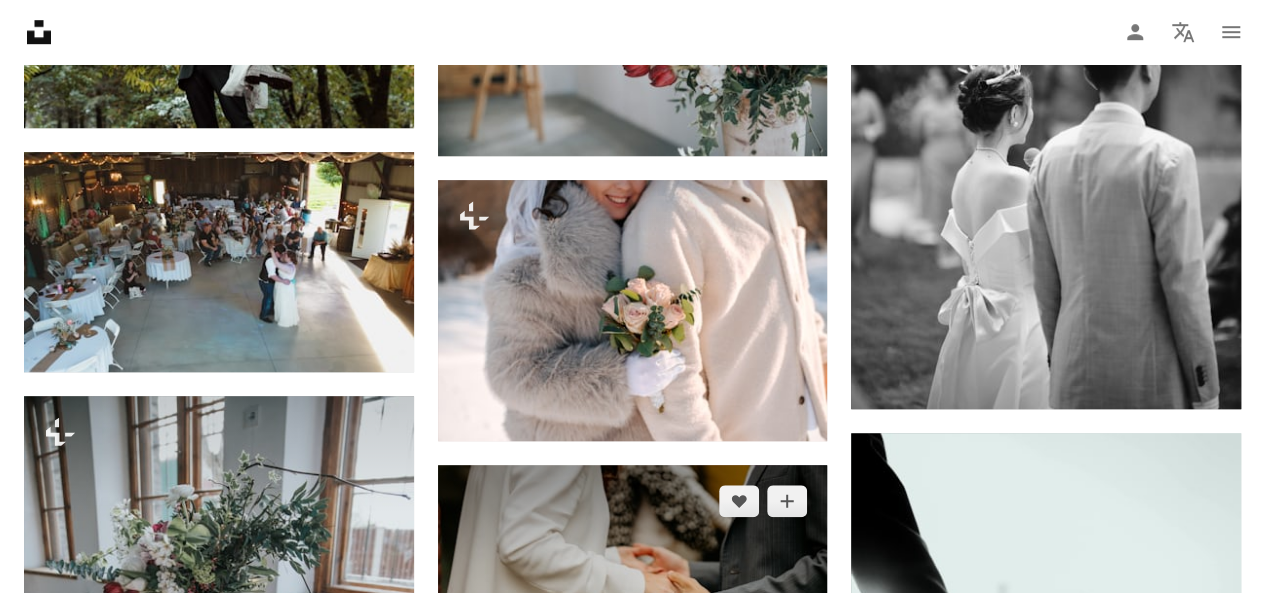 scroll, scrollTop: 80405, scrollLeft: 0, axis: vertical 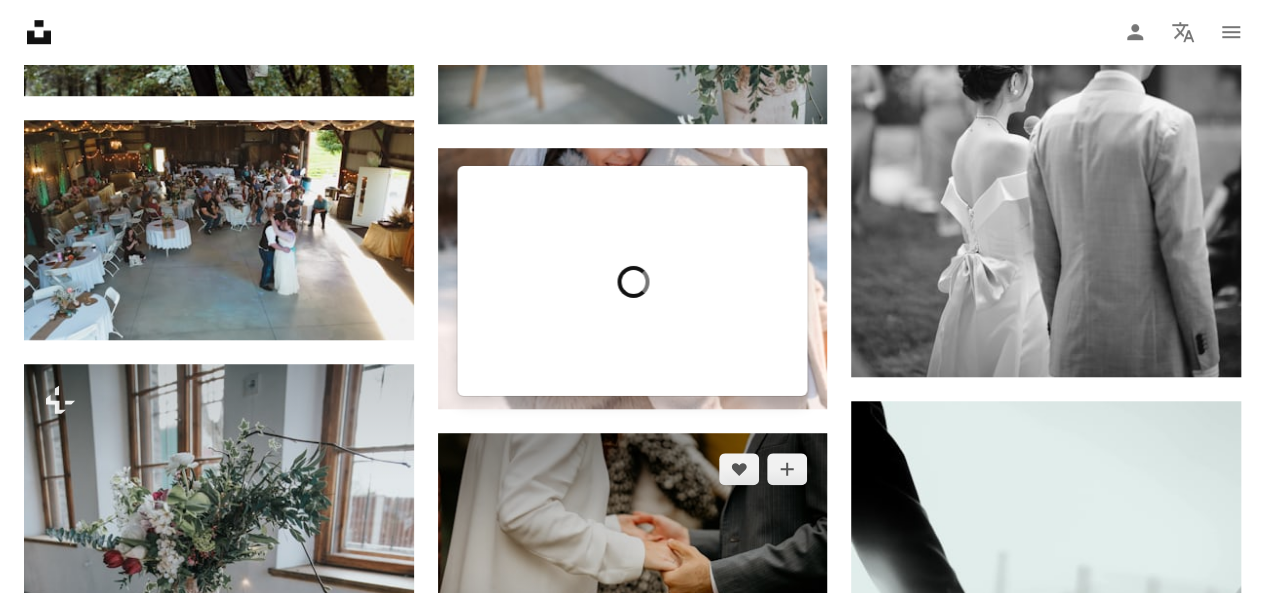 click at bounding box center (474, 659) 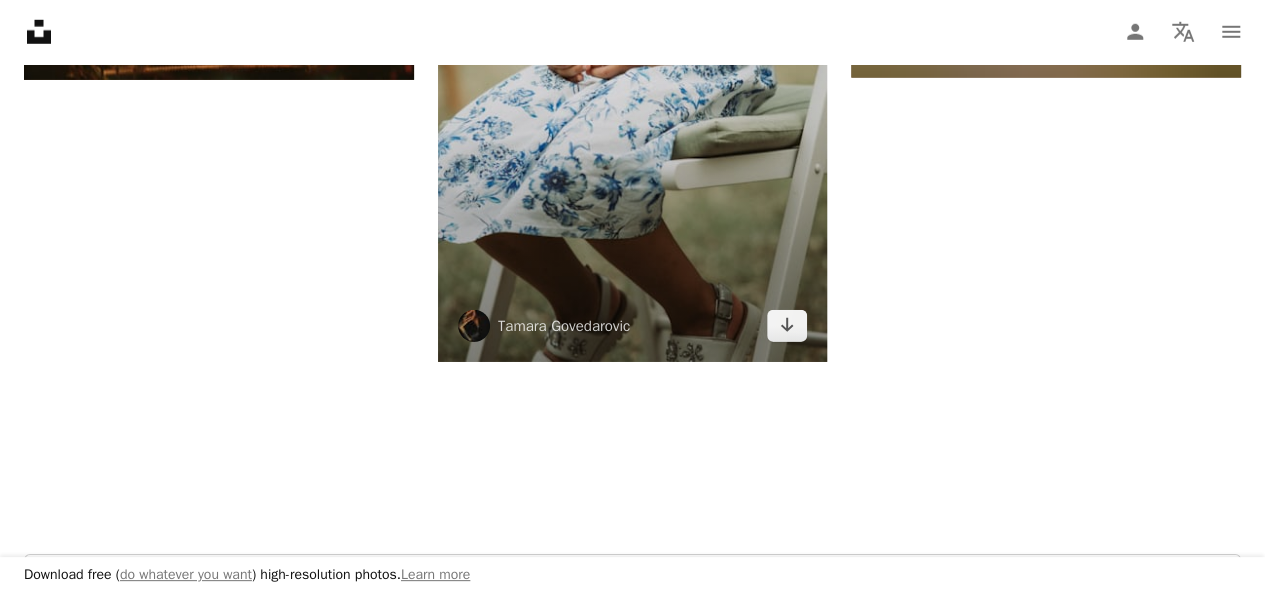 scroll, scrollTop: 3100, scrollLeft: 0, axis: vertical 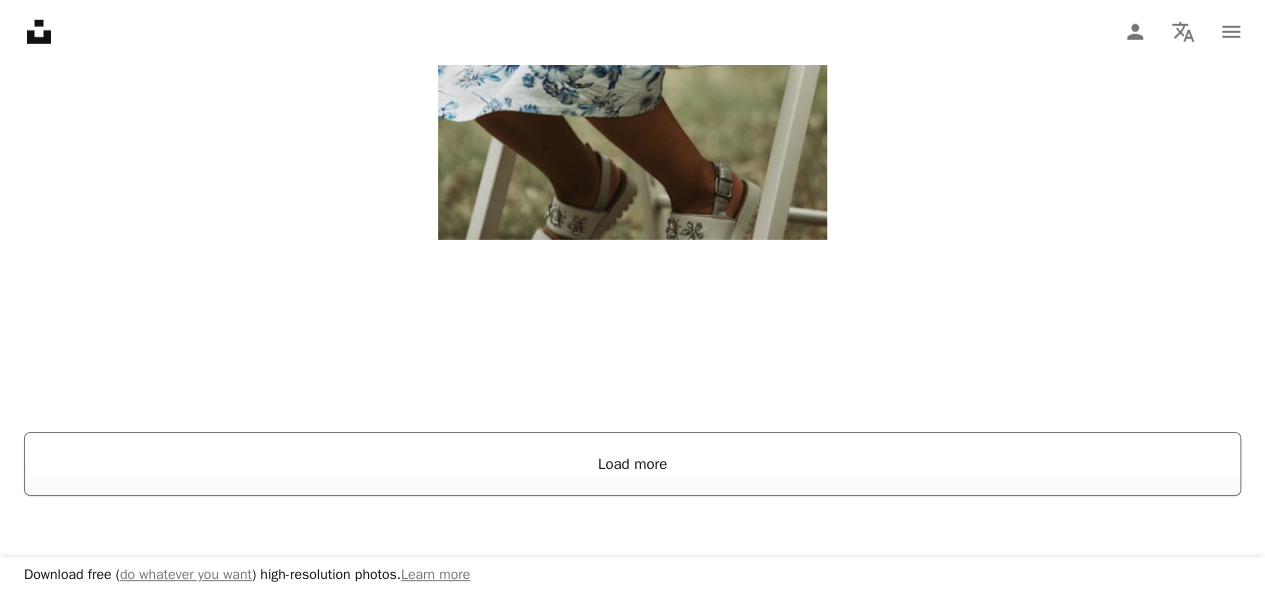click on "Load more" at bounding box center (632, 464) 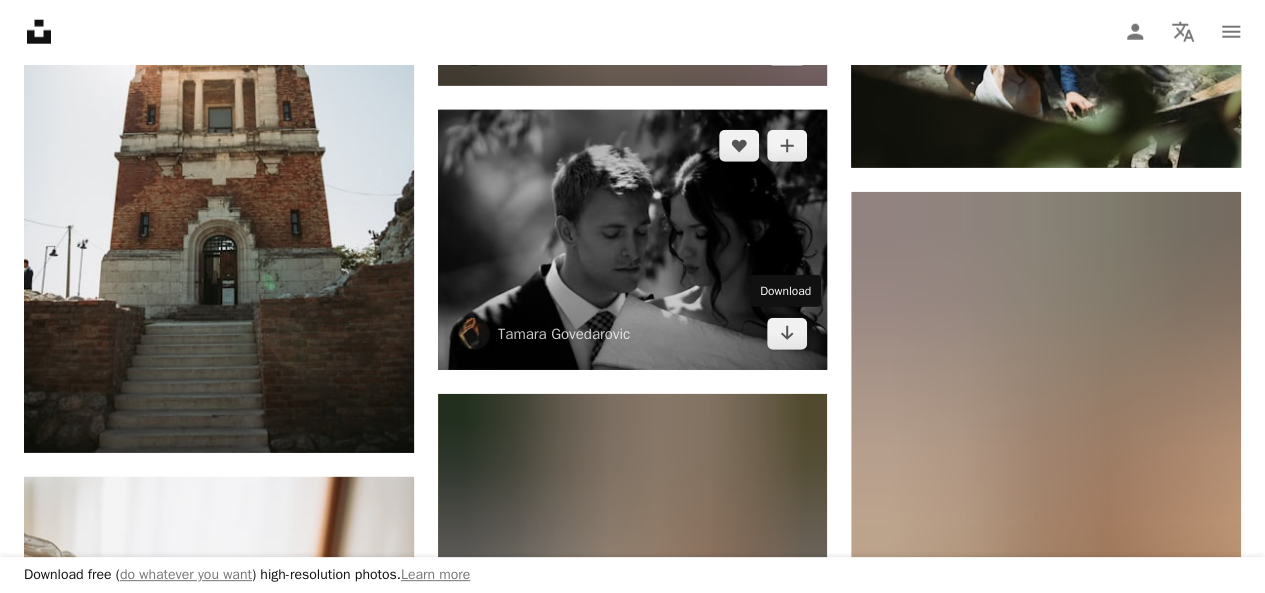 scroll, scrollTop: 6500, scrollLeft: 0, axis: vertical 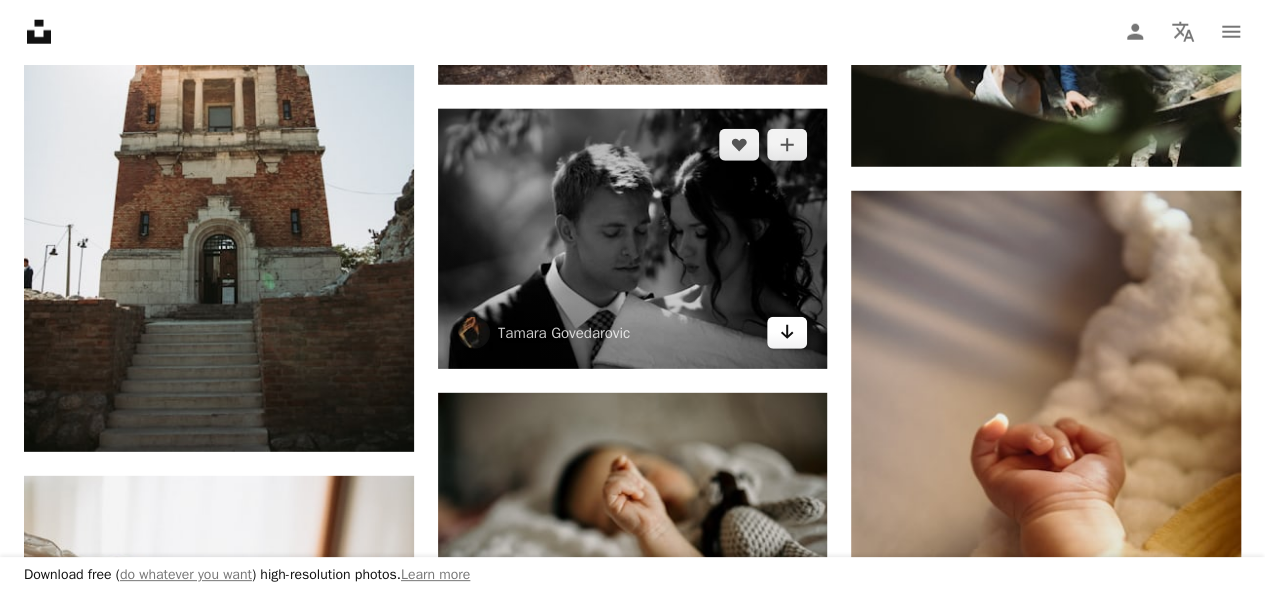 click 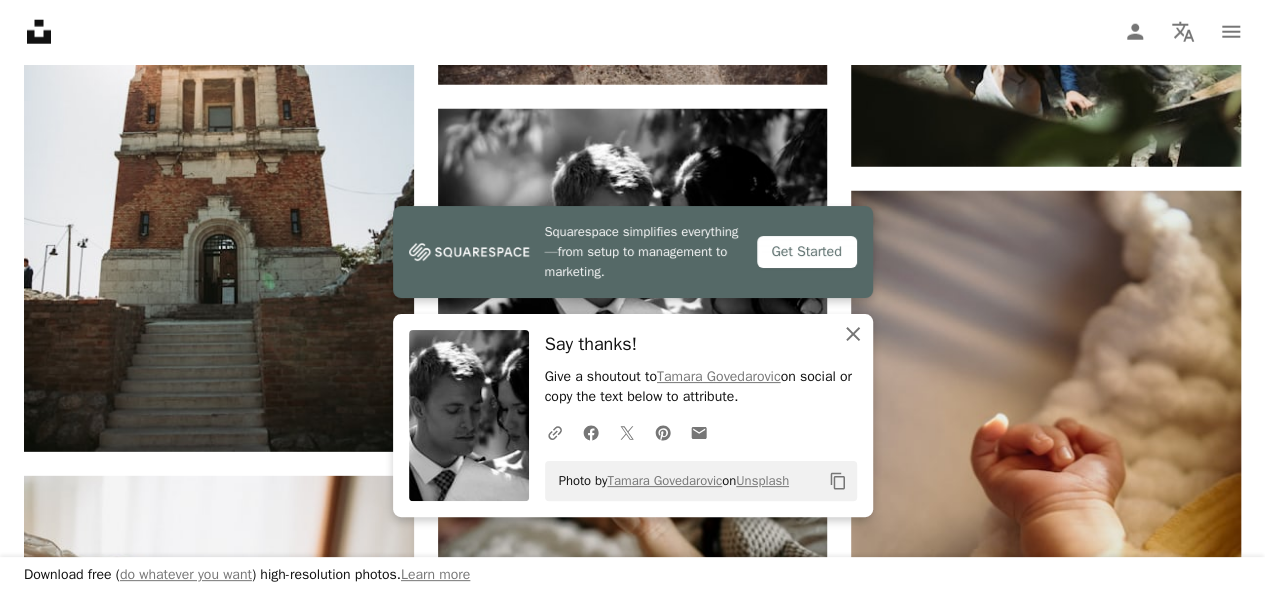 click on "An X shape" 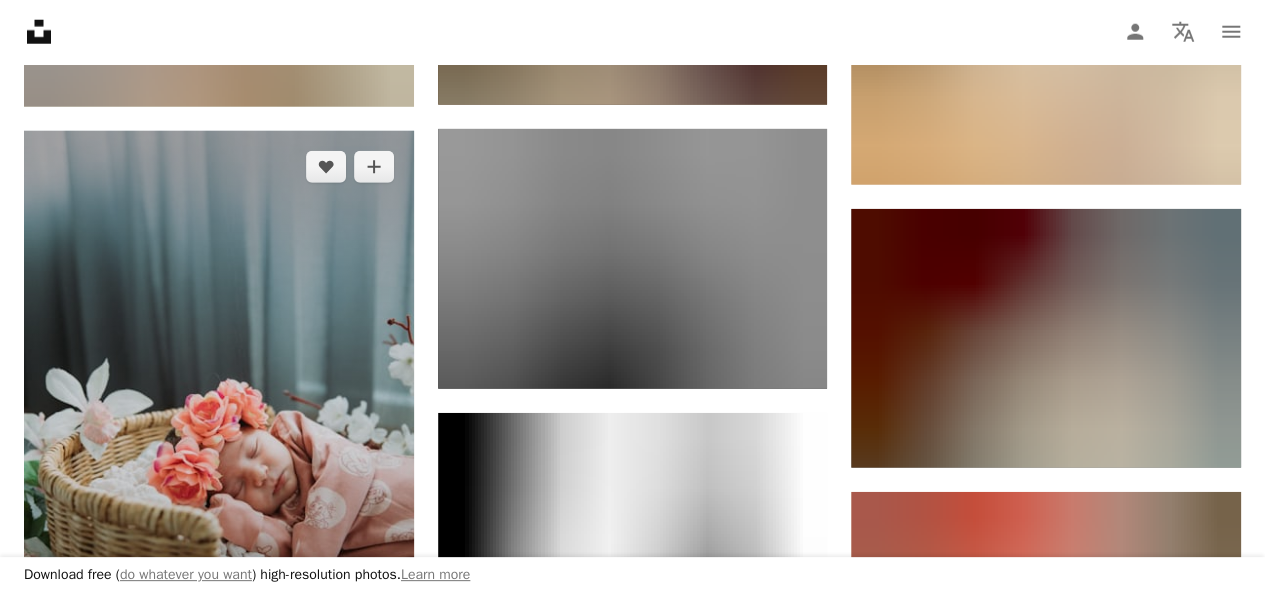 scroll, scrollTop: 25700, scrollLeft: 0, axis: vertical 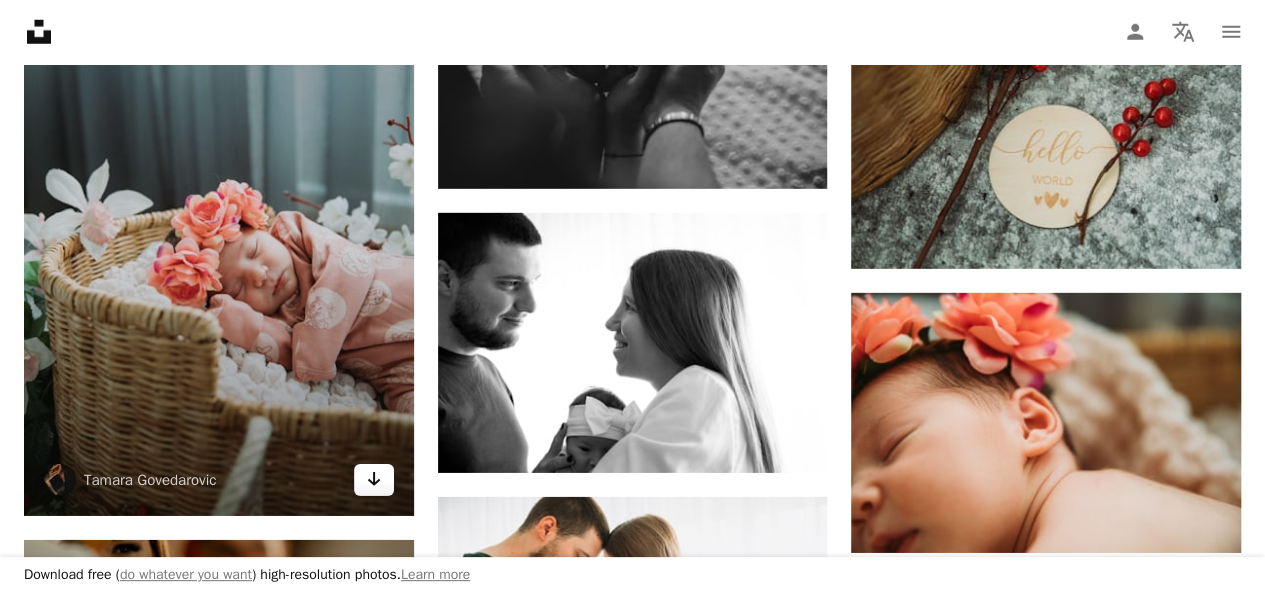 click on "Arrow pointing down" 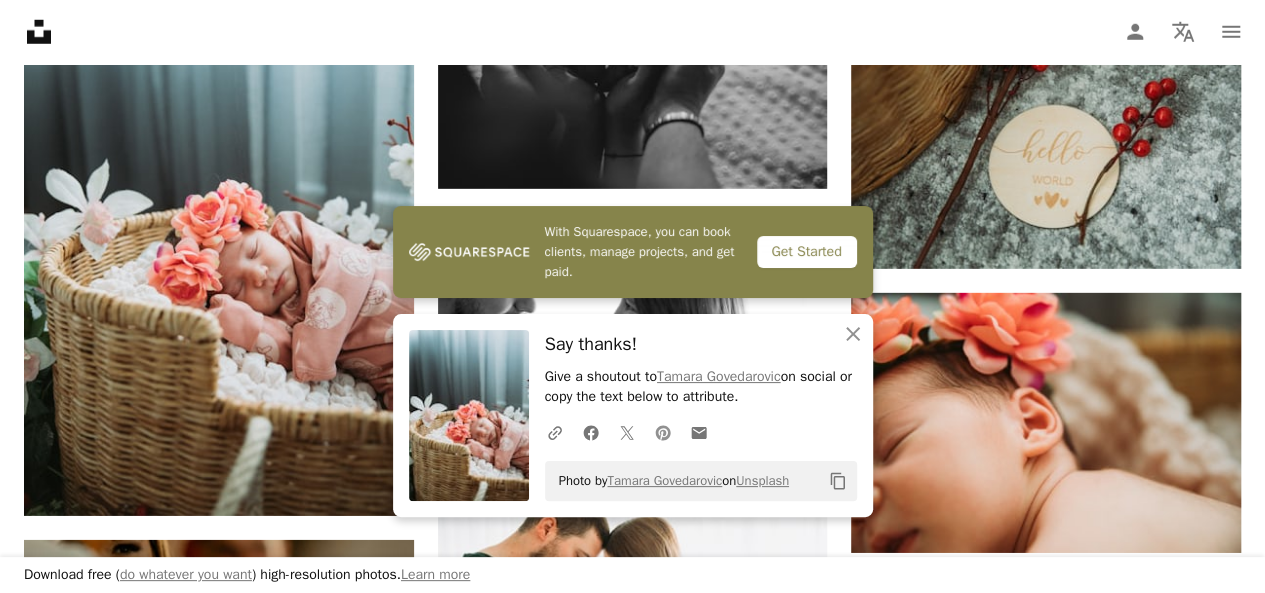 click 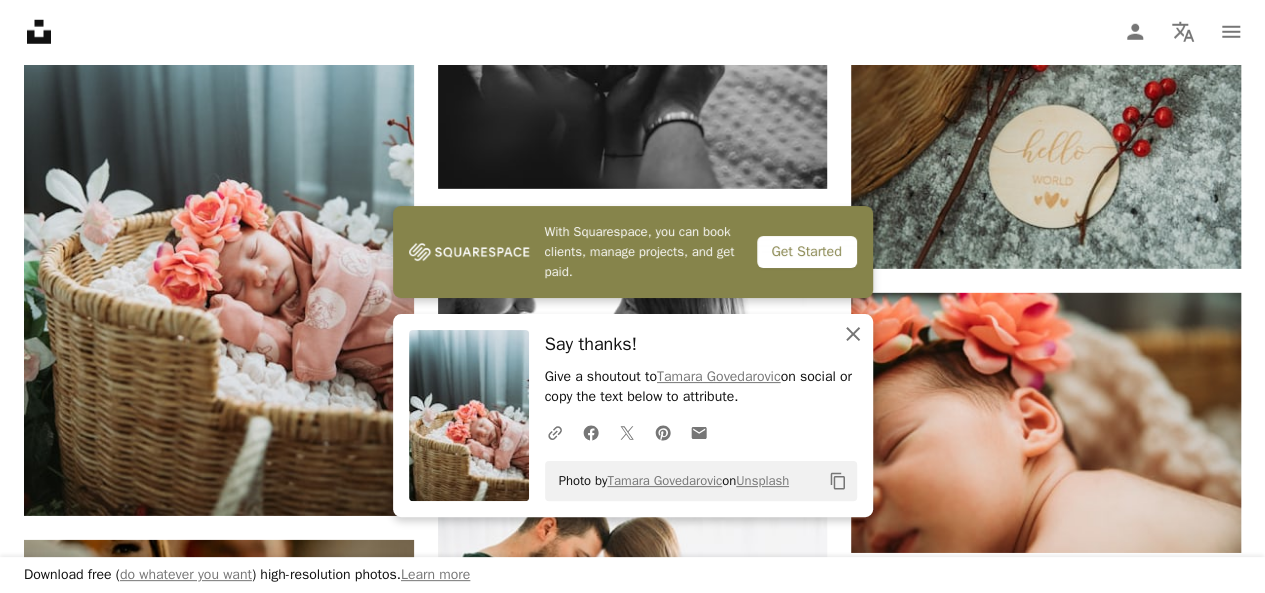 click on "An X shape" 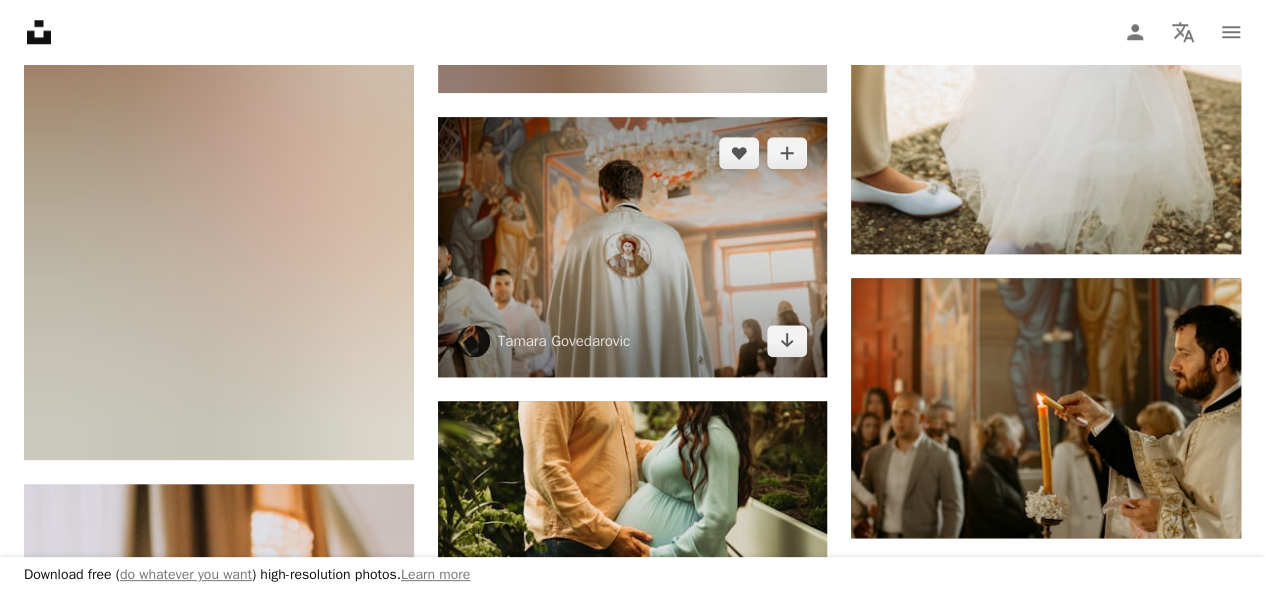 scroll, scrollTop: 27600, scrollLeft: 0, axis: vertical 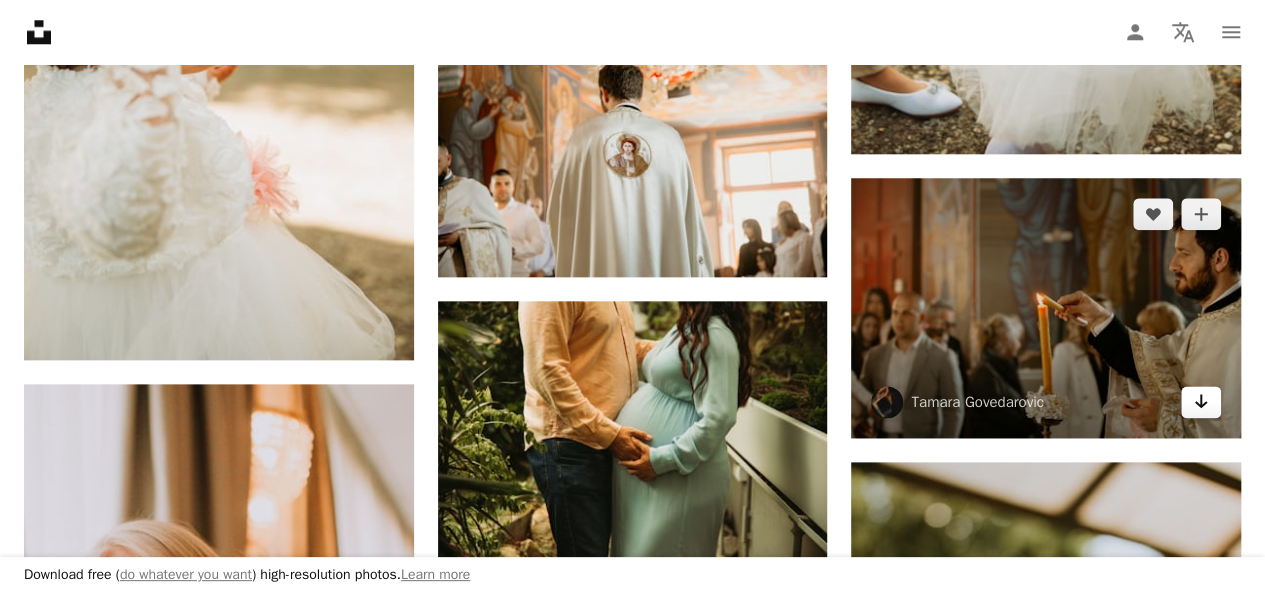 click on "Arrow pointing down" 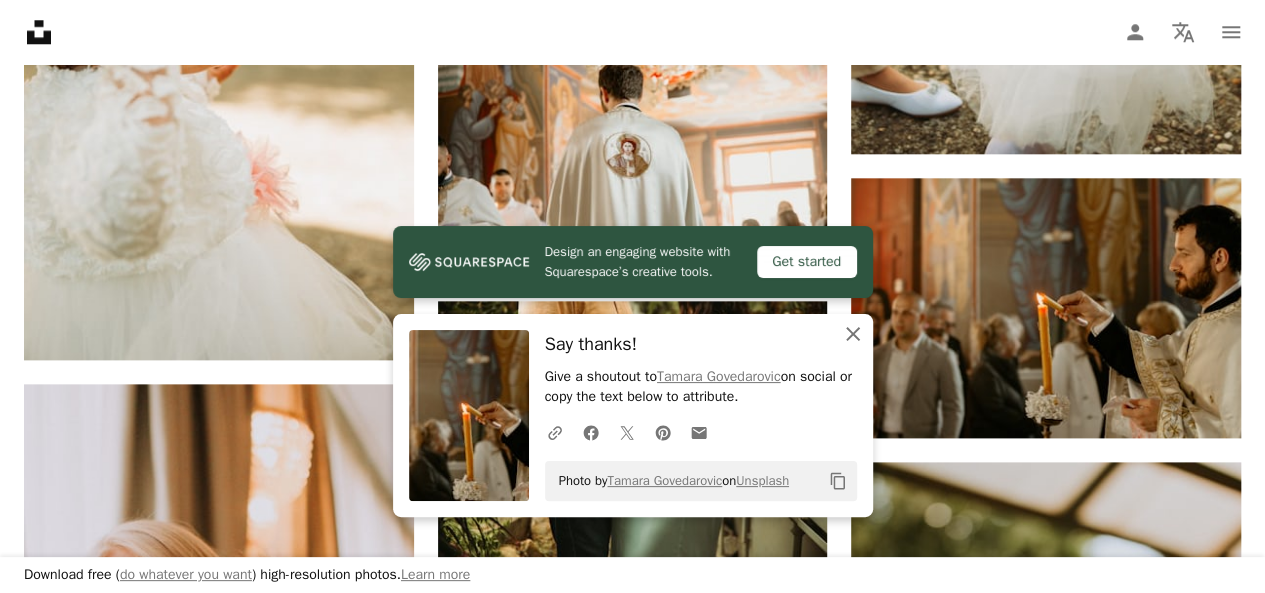 click on "An X shape" 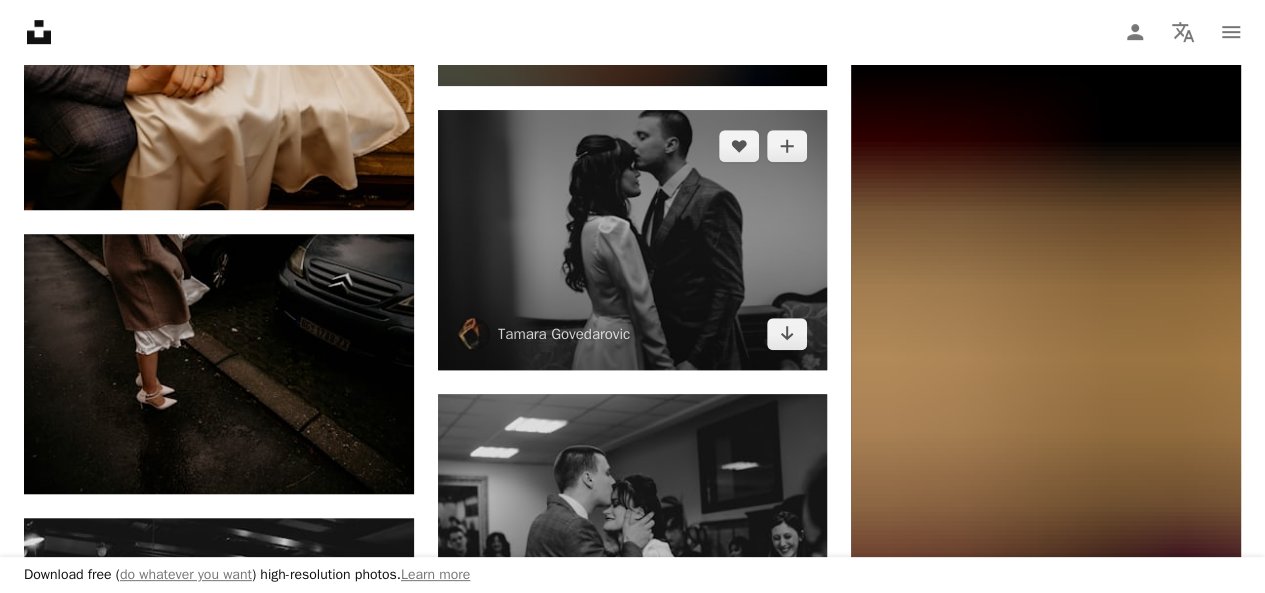 scroll, scrollTop: 31100, scrollLeft: 0, axis: vertical 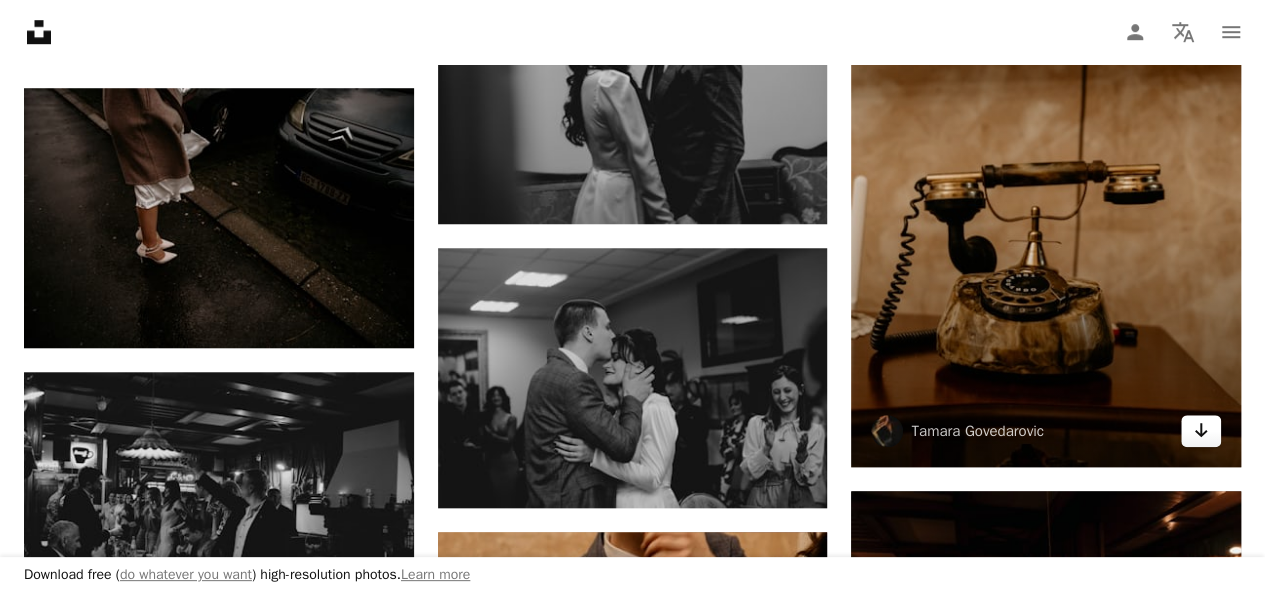 click on "Arrow pointing down" 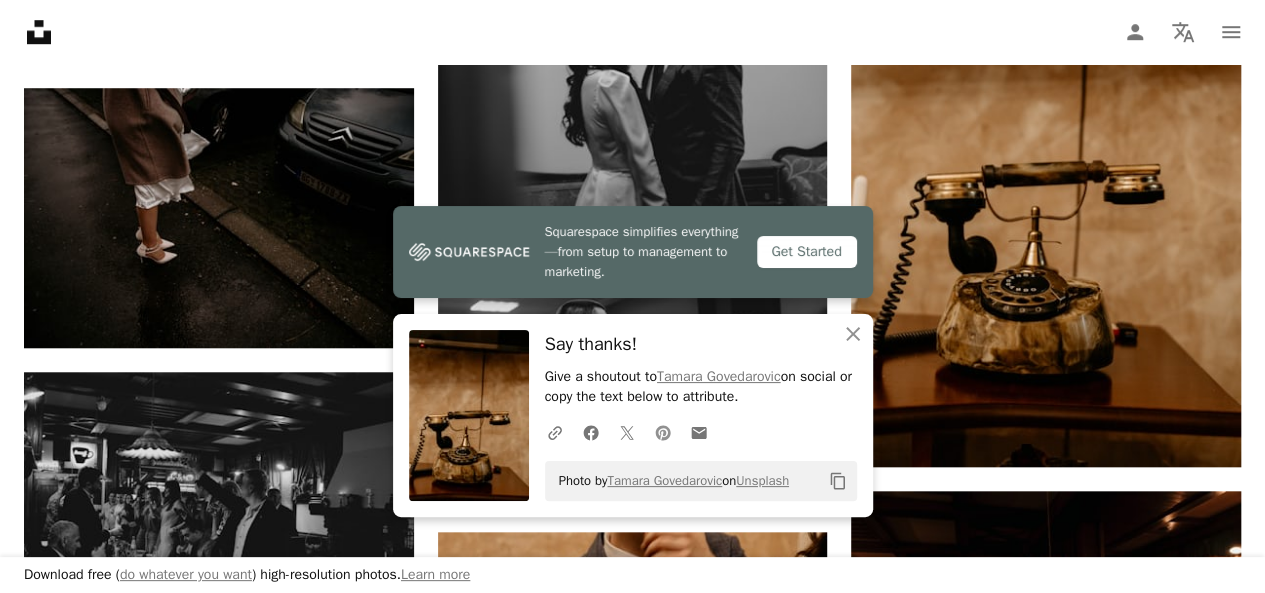 click on "Pinterest icon" 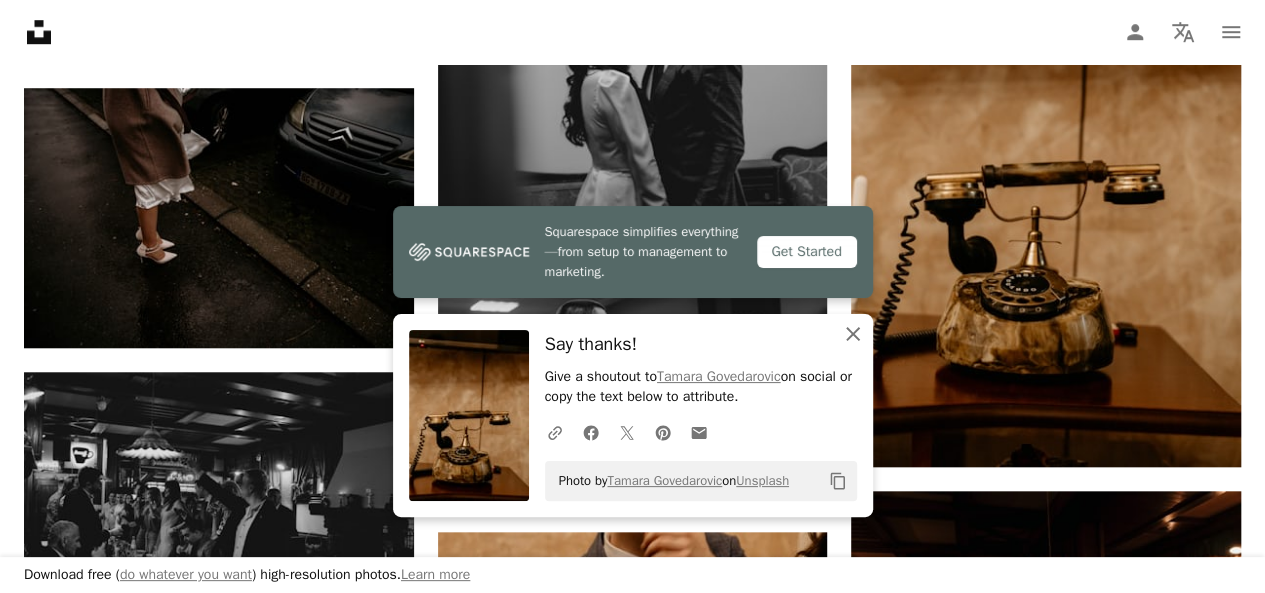 click on "An X shape" 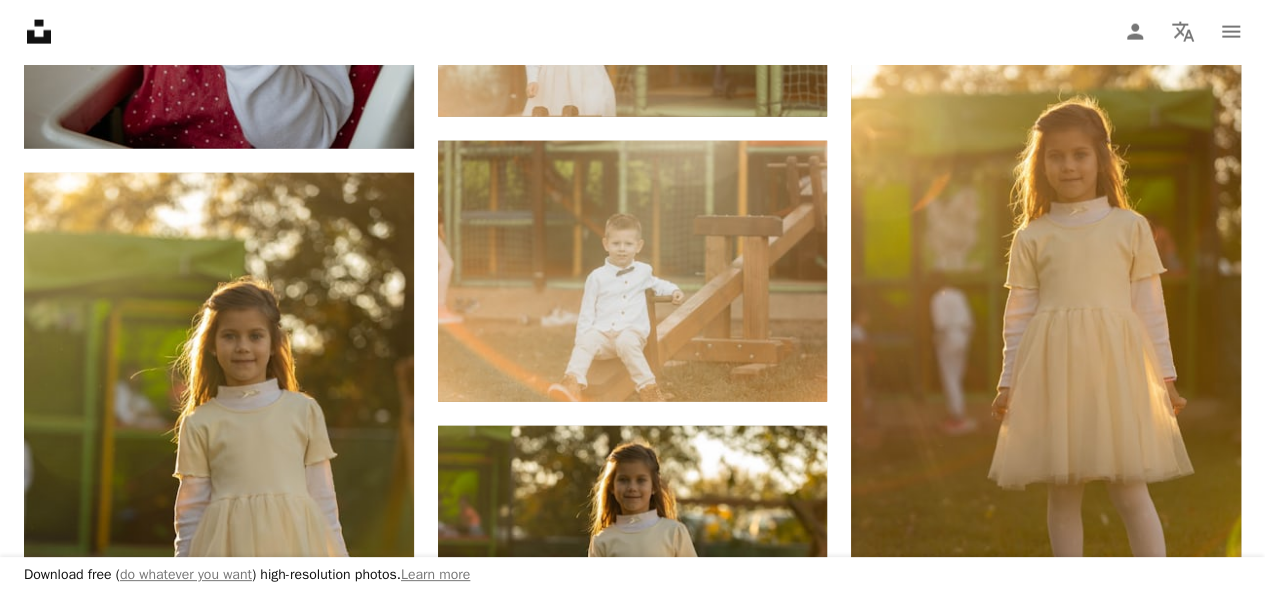 scroll, scrollTop: 40500, scrollLeft: 0, axis: vertical 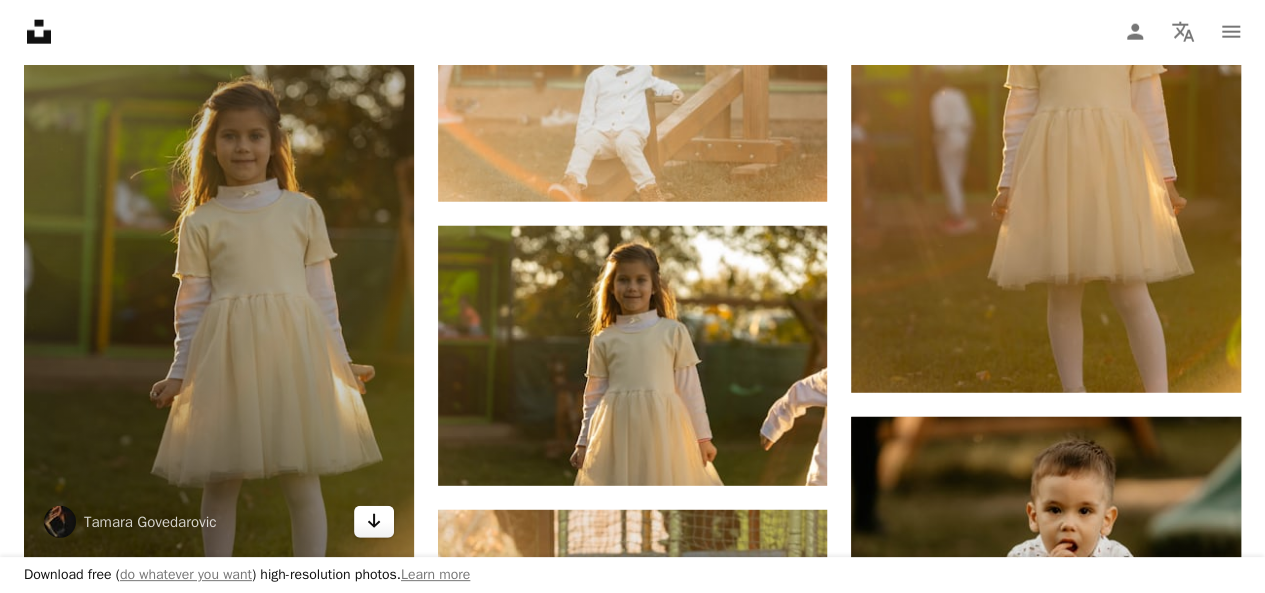 click on "Arrow pointing down" 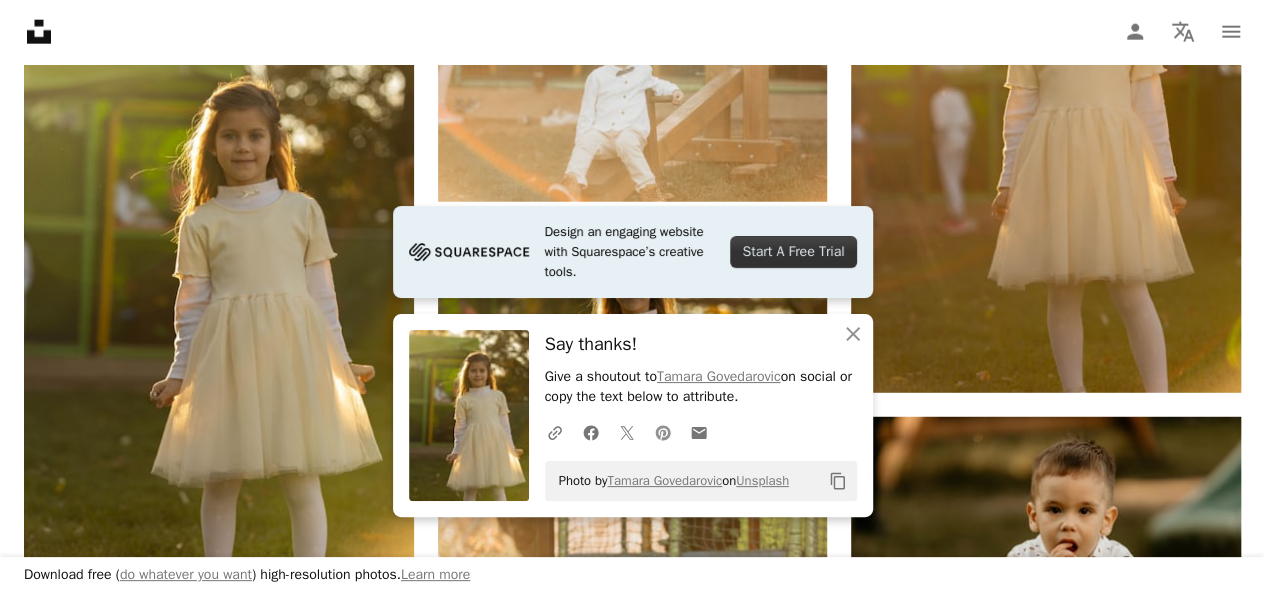 click 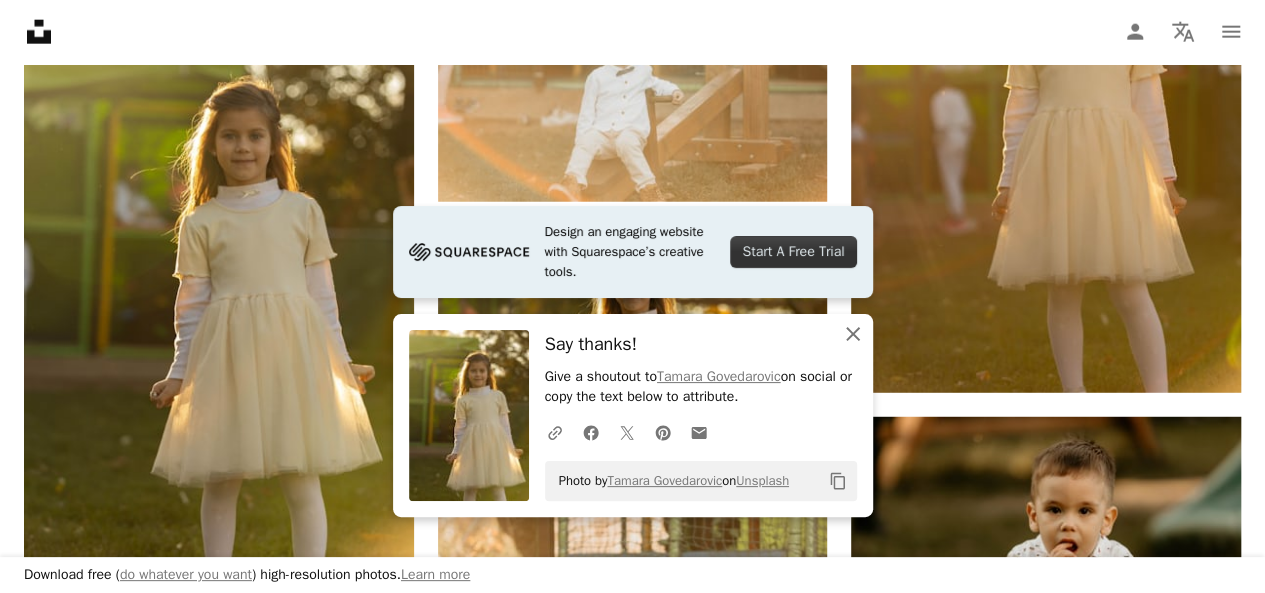 click on "An X shape" 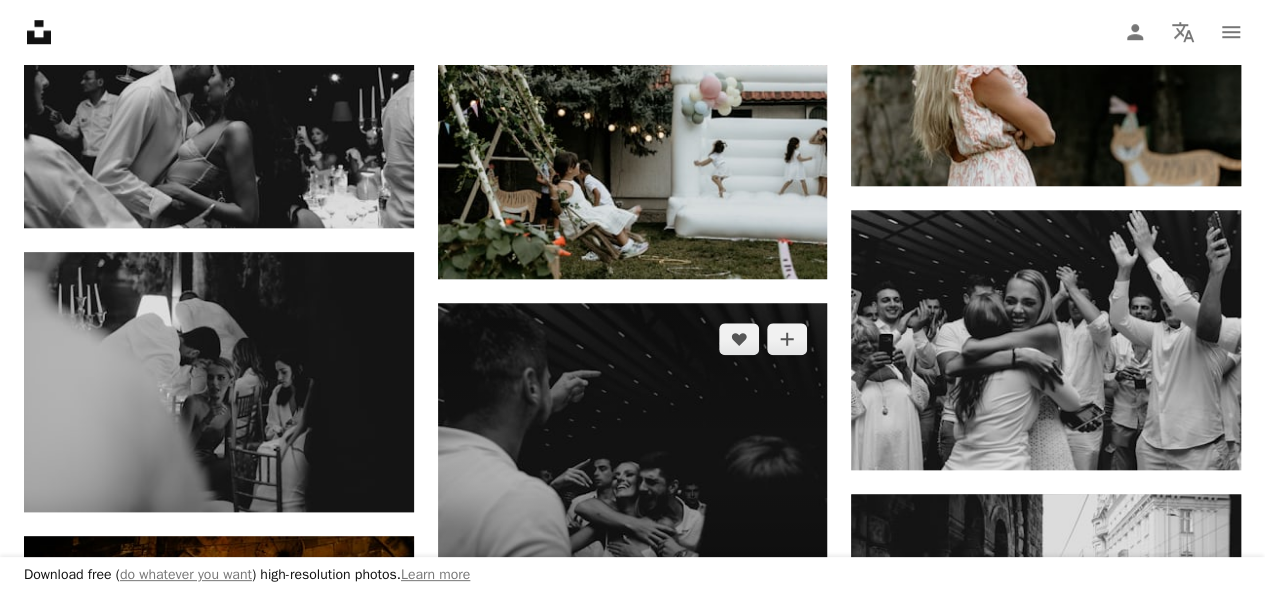 scroll, scrollTop: 53900, scrollLeft: 0, axis: vertical 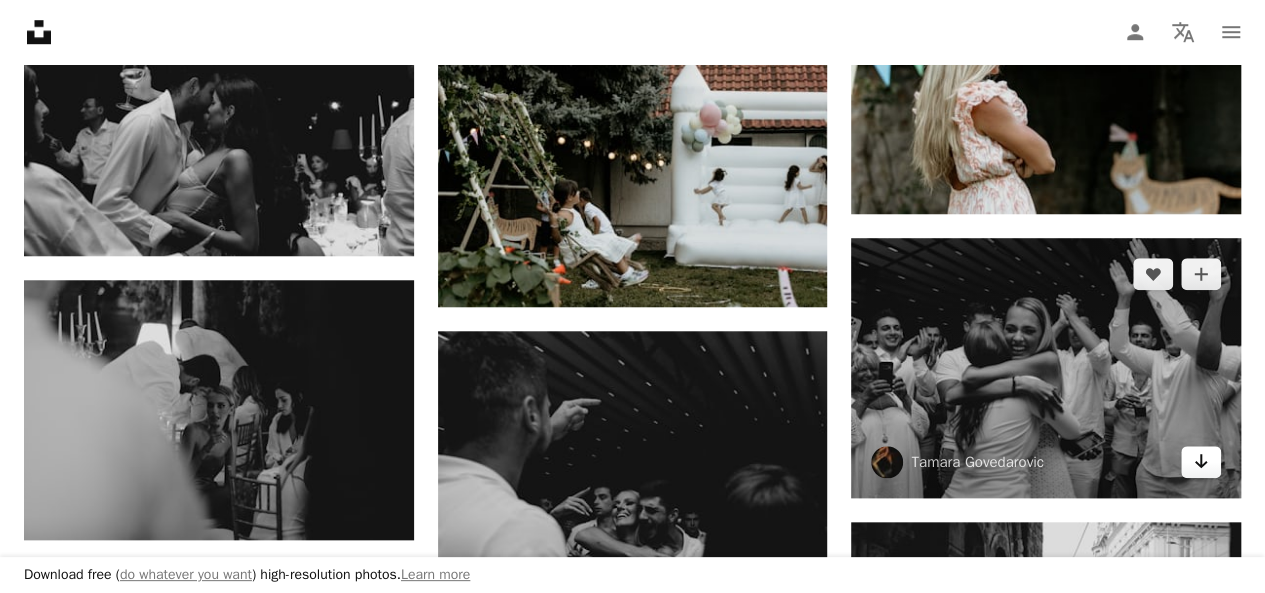 click on "Arrow pointing down" 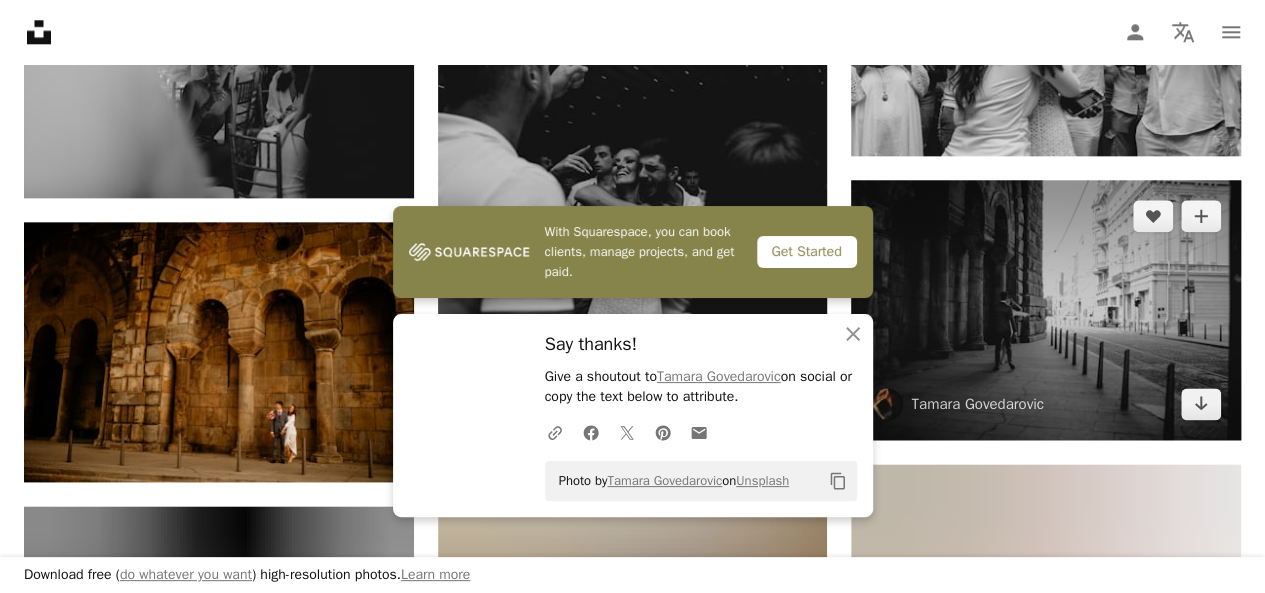 scroll, scrollTop: 54300, scrollLeft: 0, axis: vertical 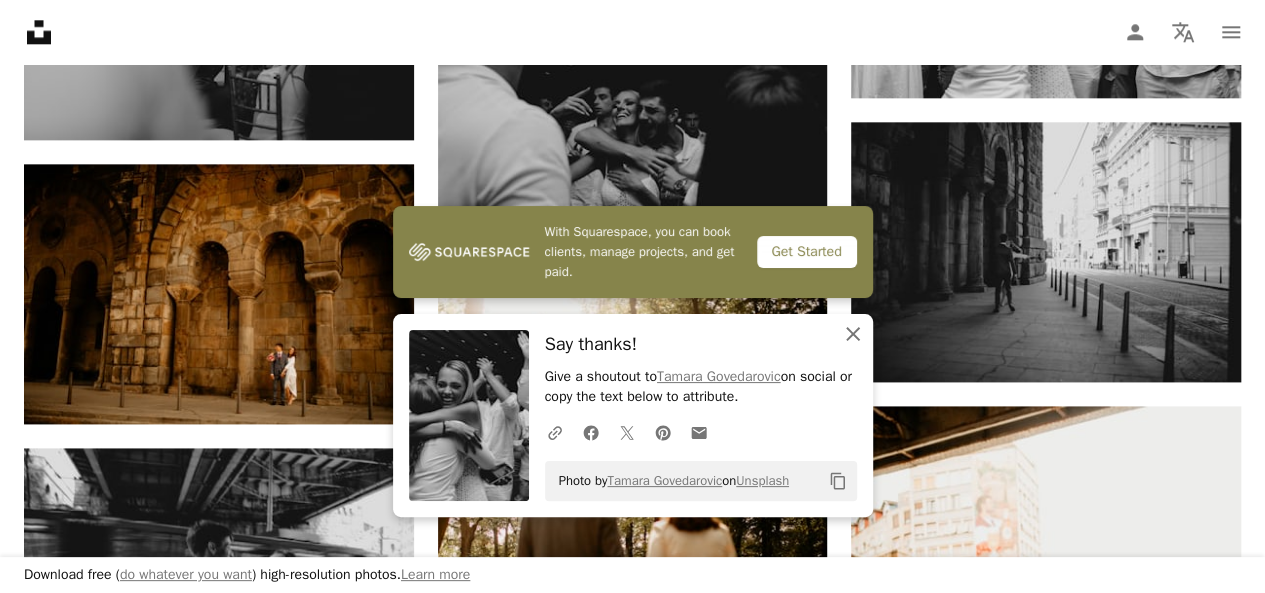 click on "An X shape" 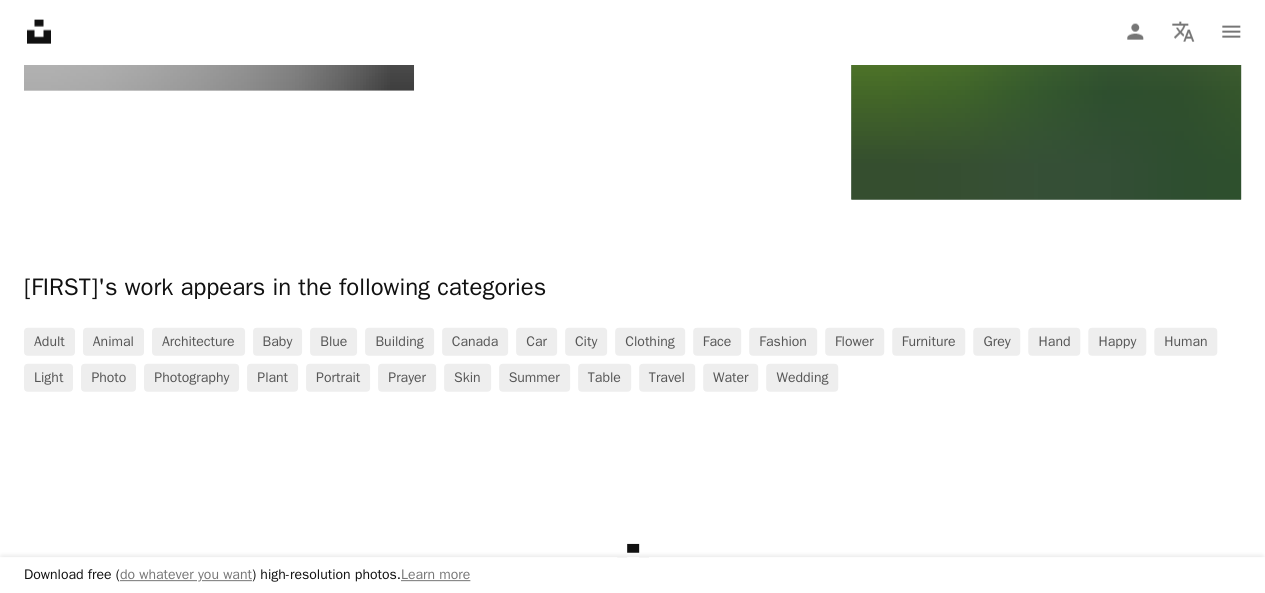 scroll, scrollTop: 93654, scrollLeft: 0, axis: vertical 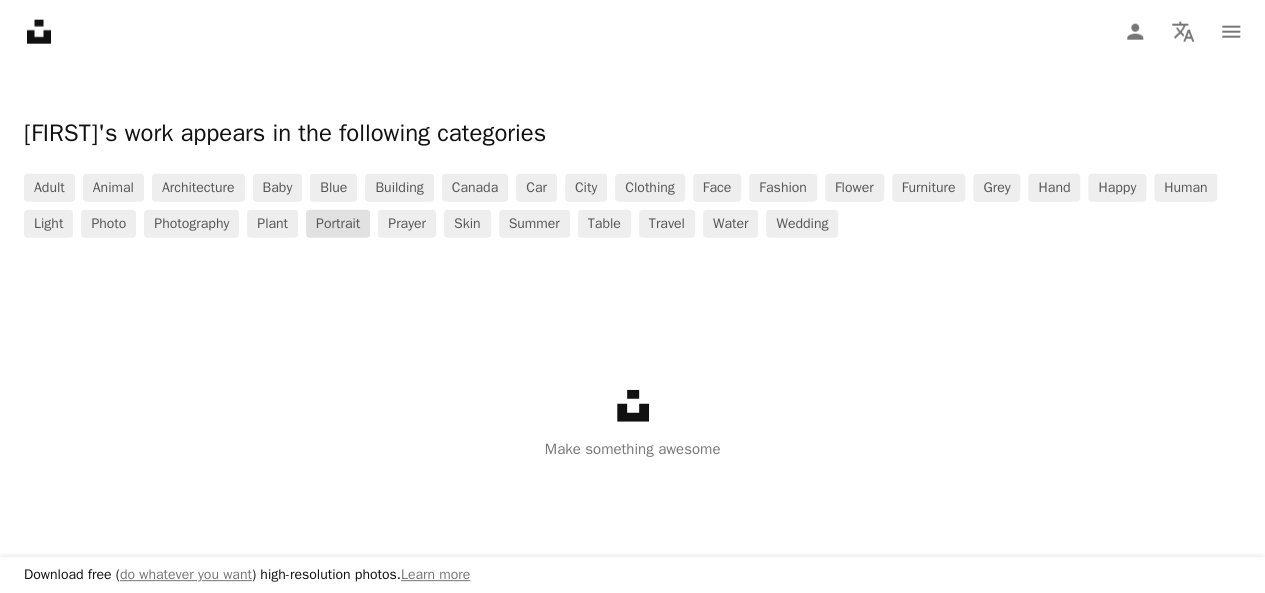 click on "portrait" at bounding box center [338, 224] 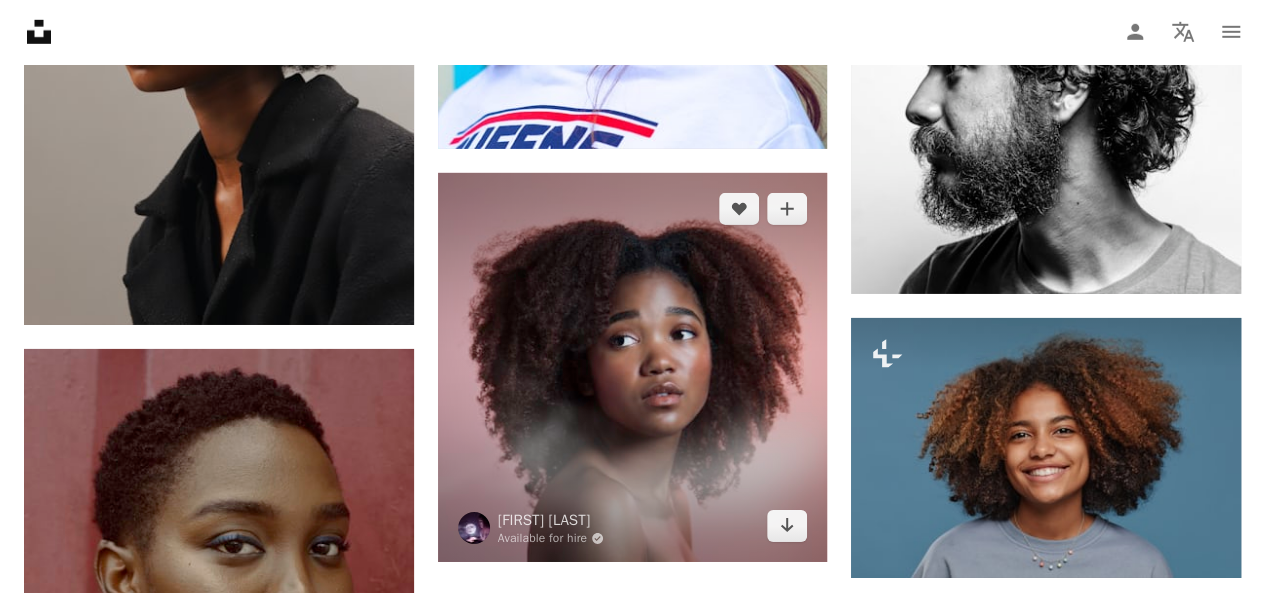 scroll, scrollTop: 3400, scrollLeft: 0, axis: vertical 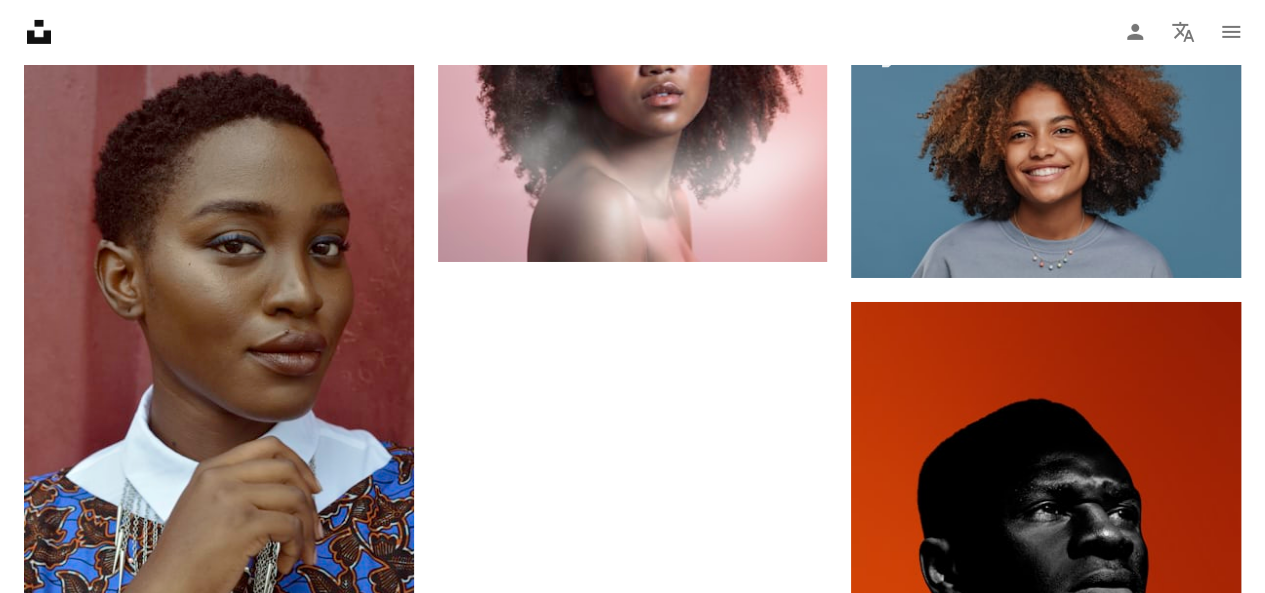 click on "Load more" at bounding box center [632, 967] 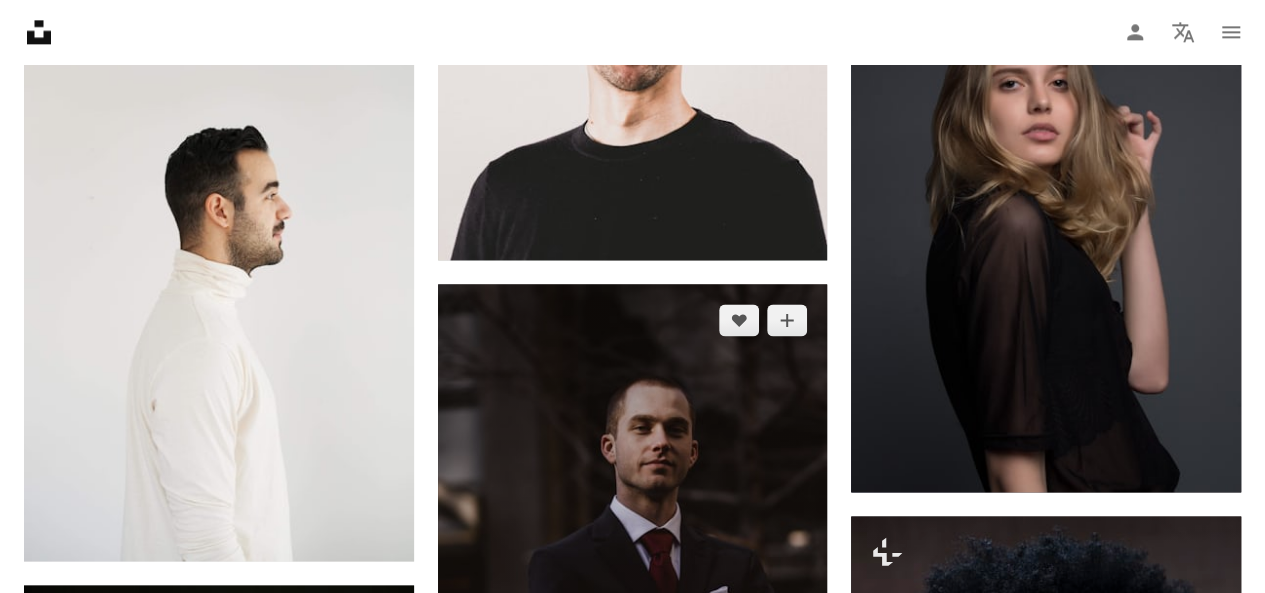 scroll, scrollTop: 20300, scrollLeft: 0, axis: vertical 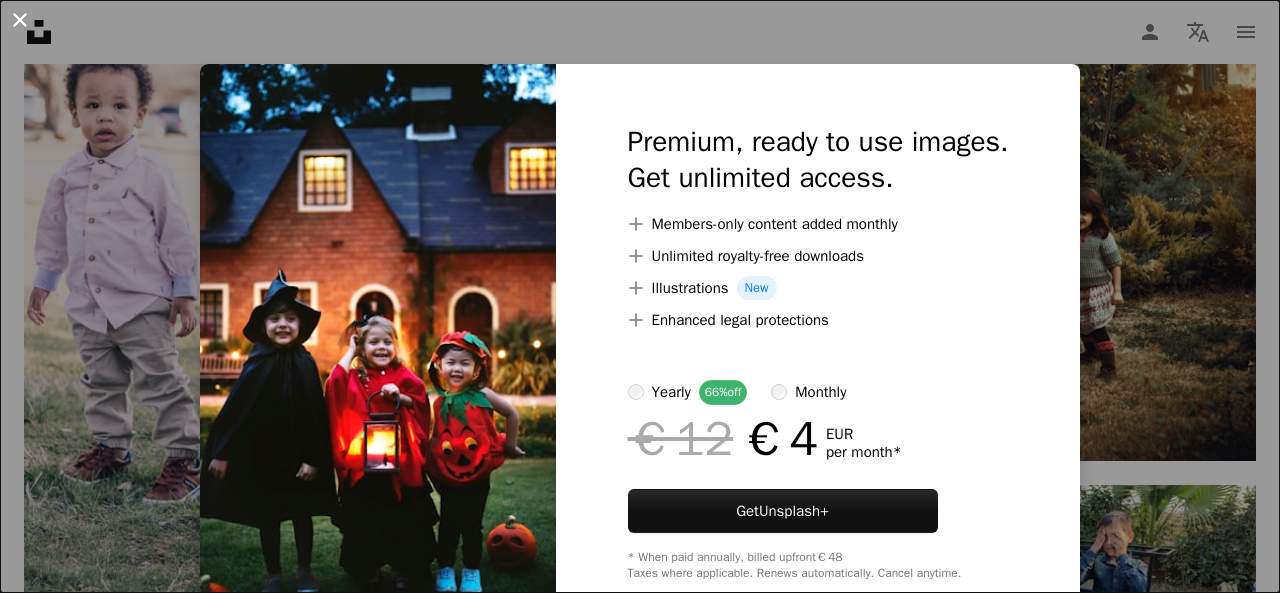 click on "An X shape" at bounding box center [20, 20] 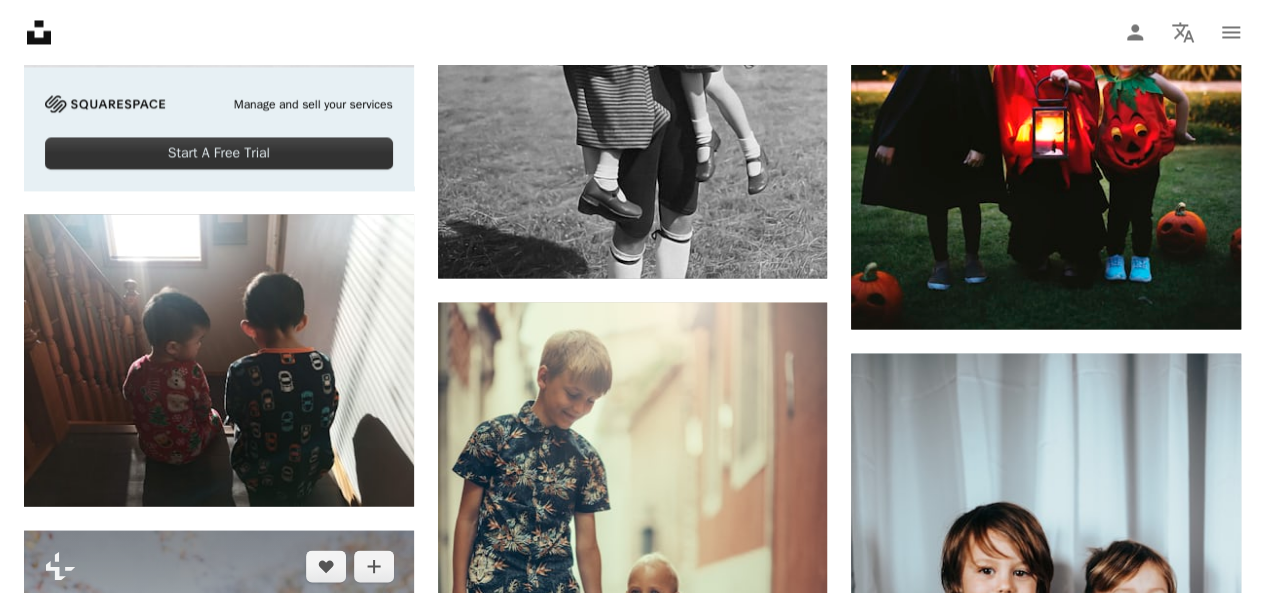 scroll, scrollTop: 5600, scrollLeft: 0, axis: vertical 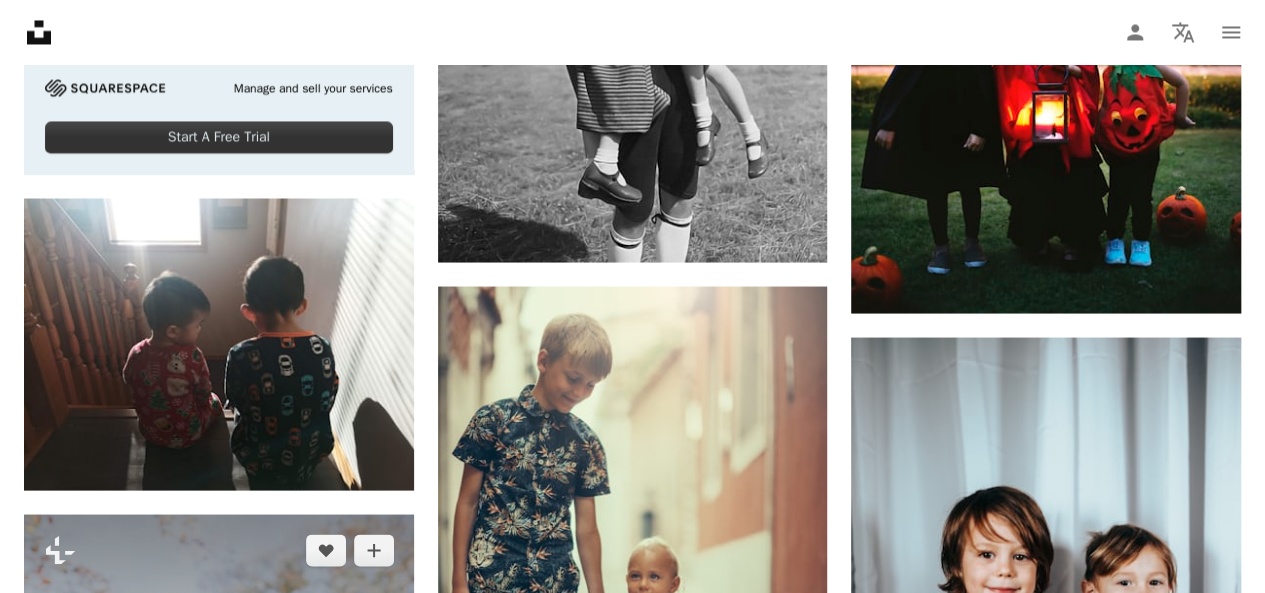 click on "A lock Download" at bounding box center [343, 1030] 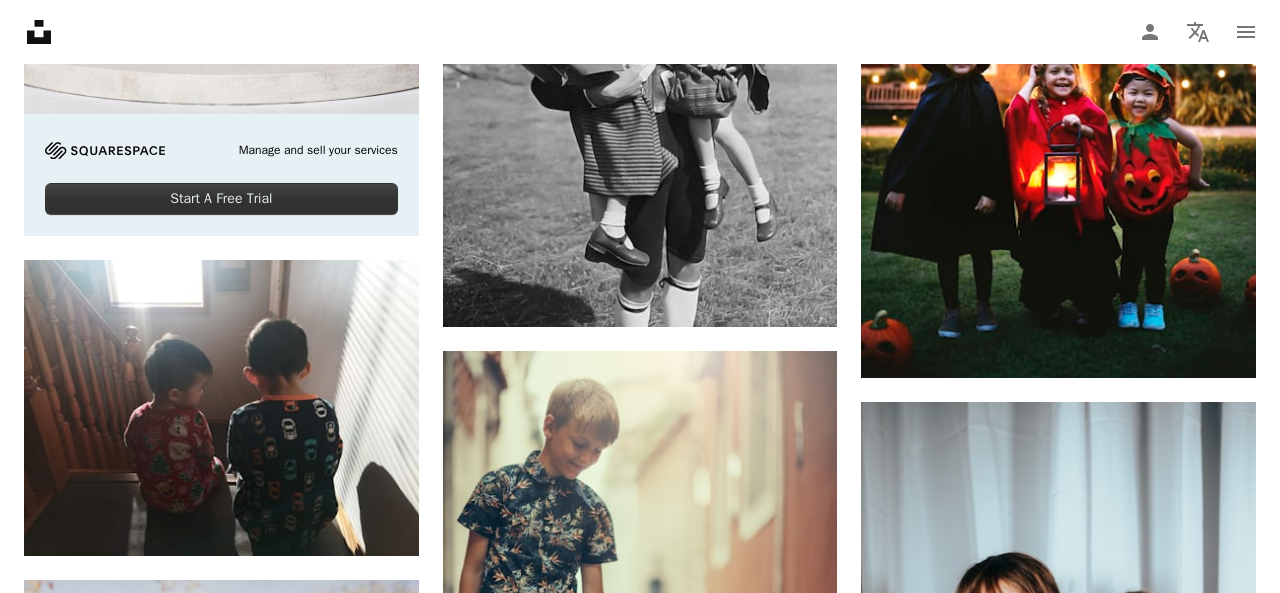 click on "An X shape Premium, ready to use images. Get unlimited access. A plus sign Members-only content added monthly A plus sign Unlimited royalty-free downloads A plus sign Illustrations  New A plus sign Enhanced legal protections yearly 66%  off monthly €12   €4 EUR per month * Get  Unsplash+ * When paid annually, billed upfront  €48 Taxes where applicable. Renews automatically. Cancel anytime." at bounding box center (640, 5564) 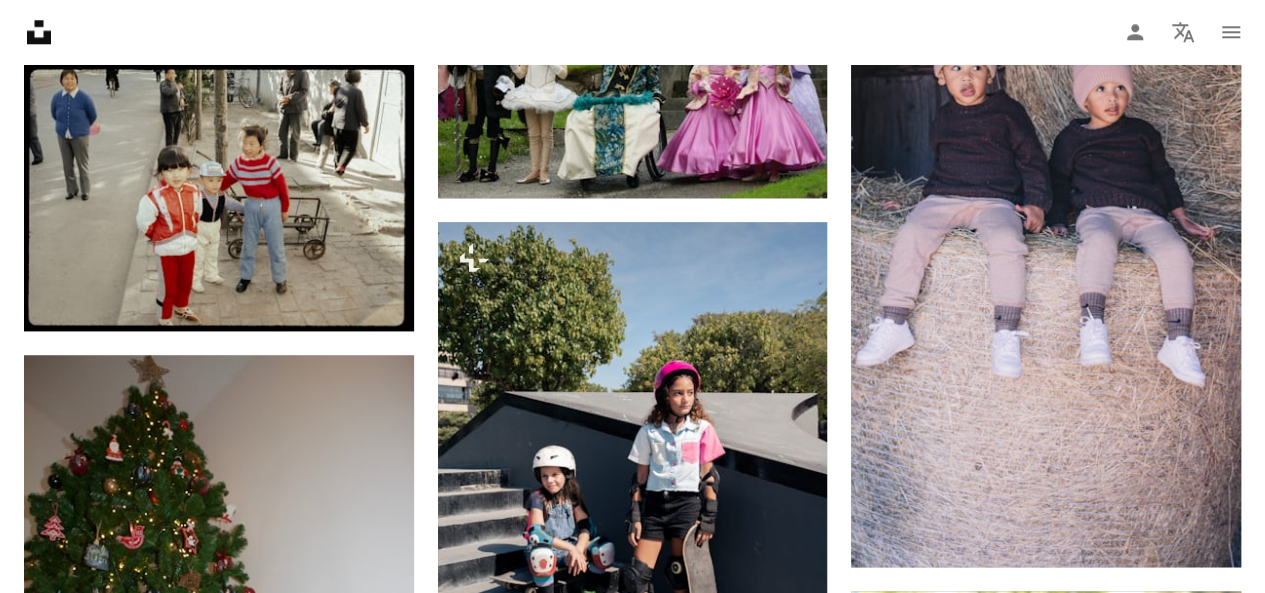 scroll, scrollTop: 8500, scrollLeft: 0, axis: vertical 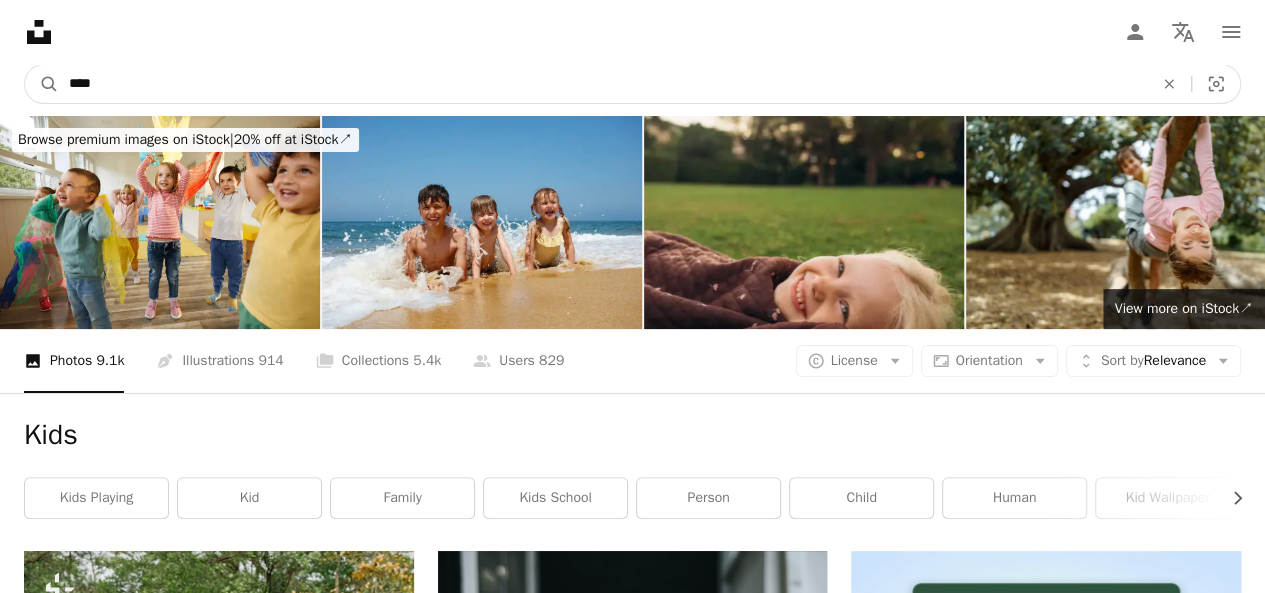 click on "****" at bounding box center (603, 84) 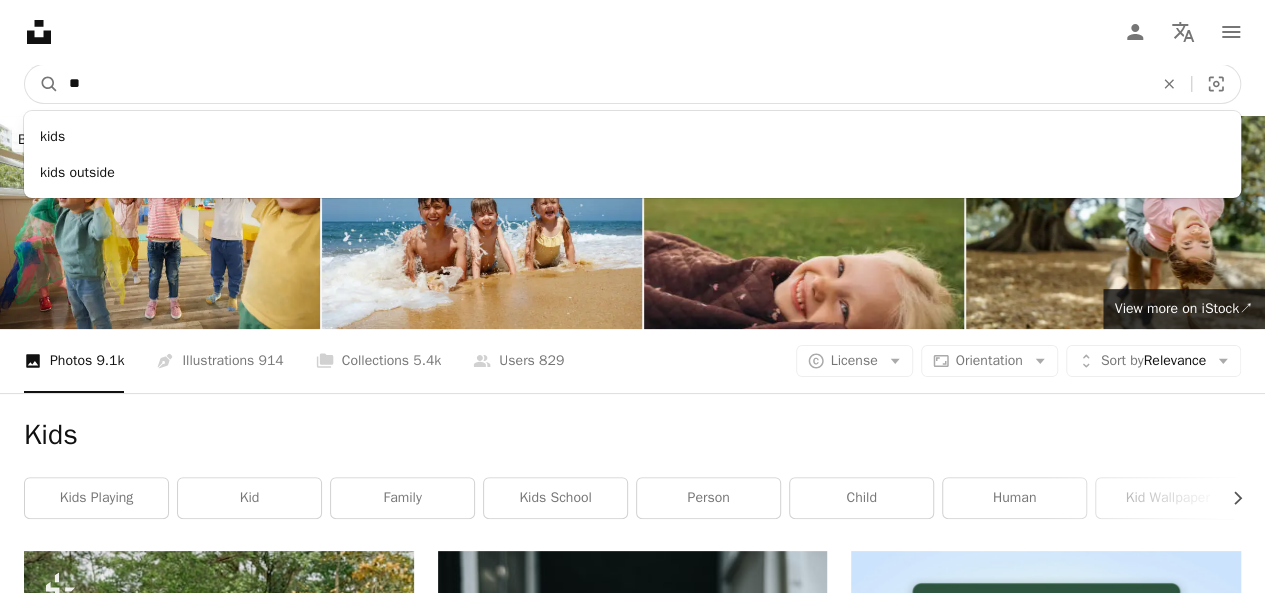type on "*" 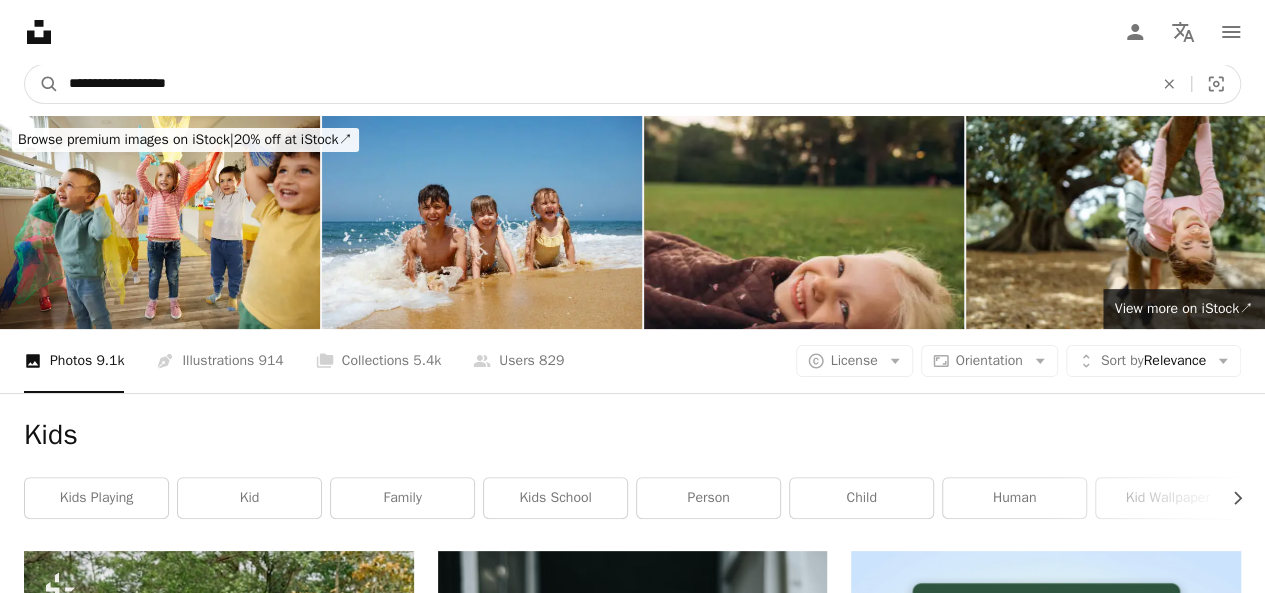type on "**********" 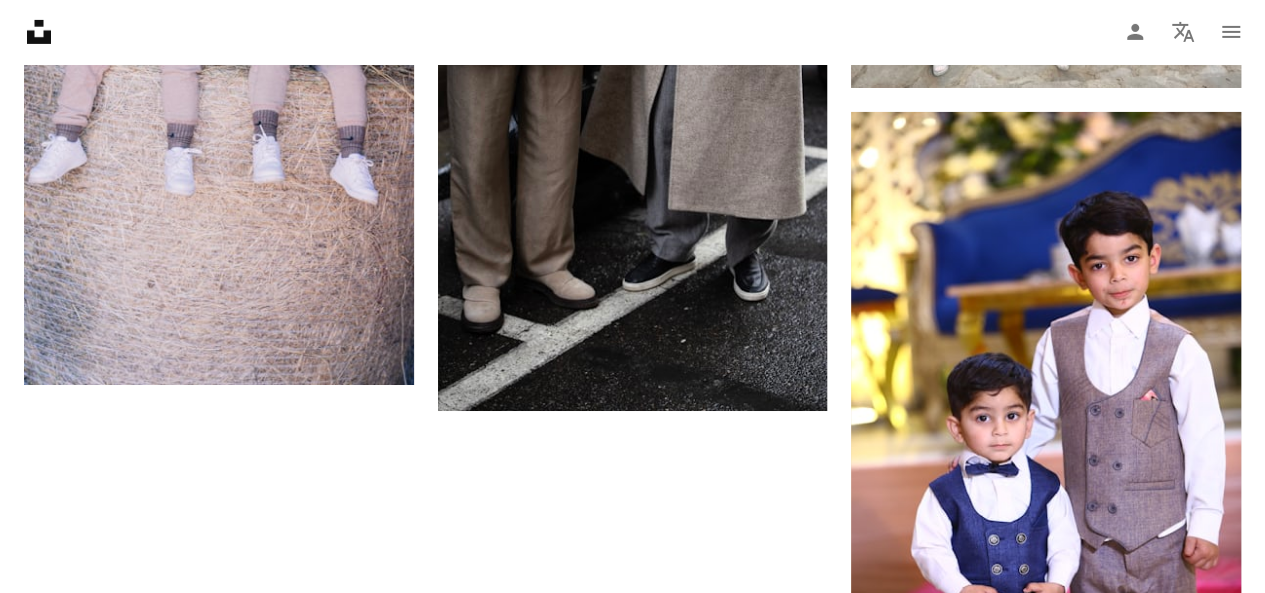 scroll, scrollTop: 3477, scrollLeft: 0, axis: vertical 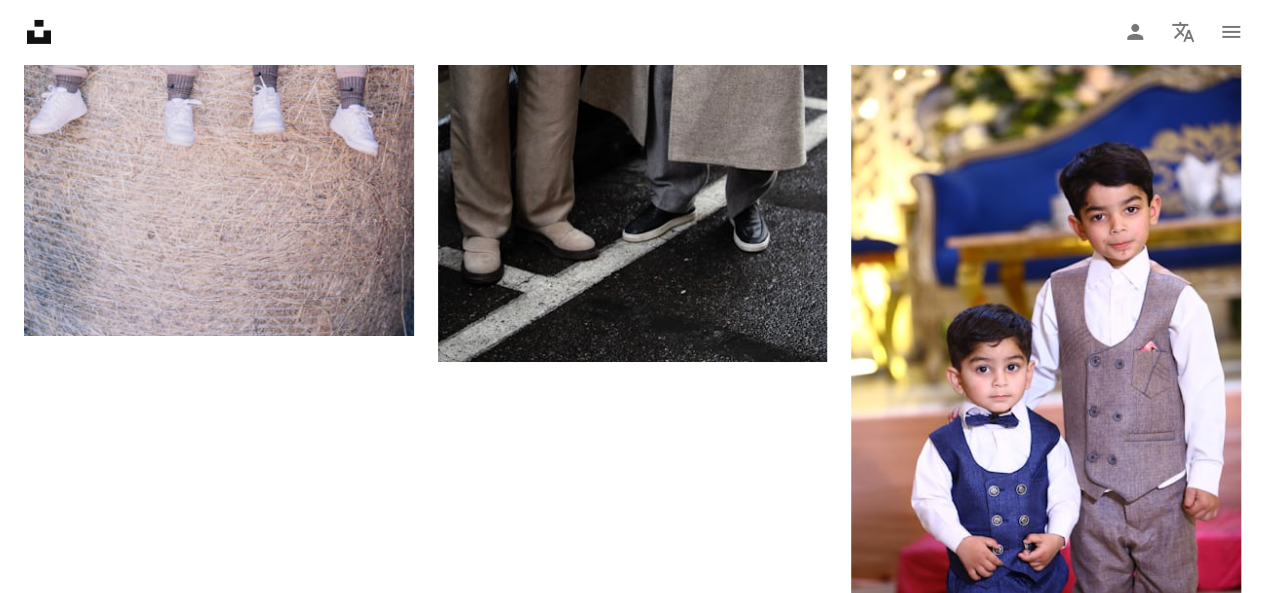 click on "Load more" at bounding box center [632, 727] 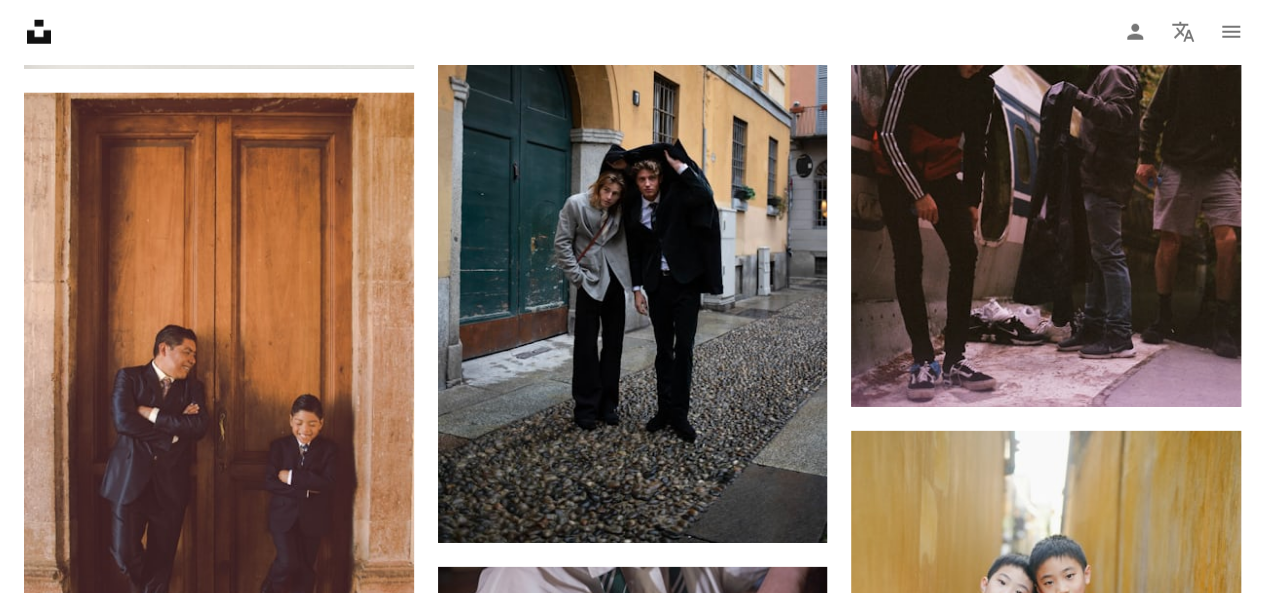 scroll, scrollTop: 6577, scrollLeft: 0, axis: vertical 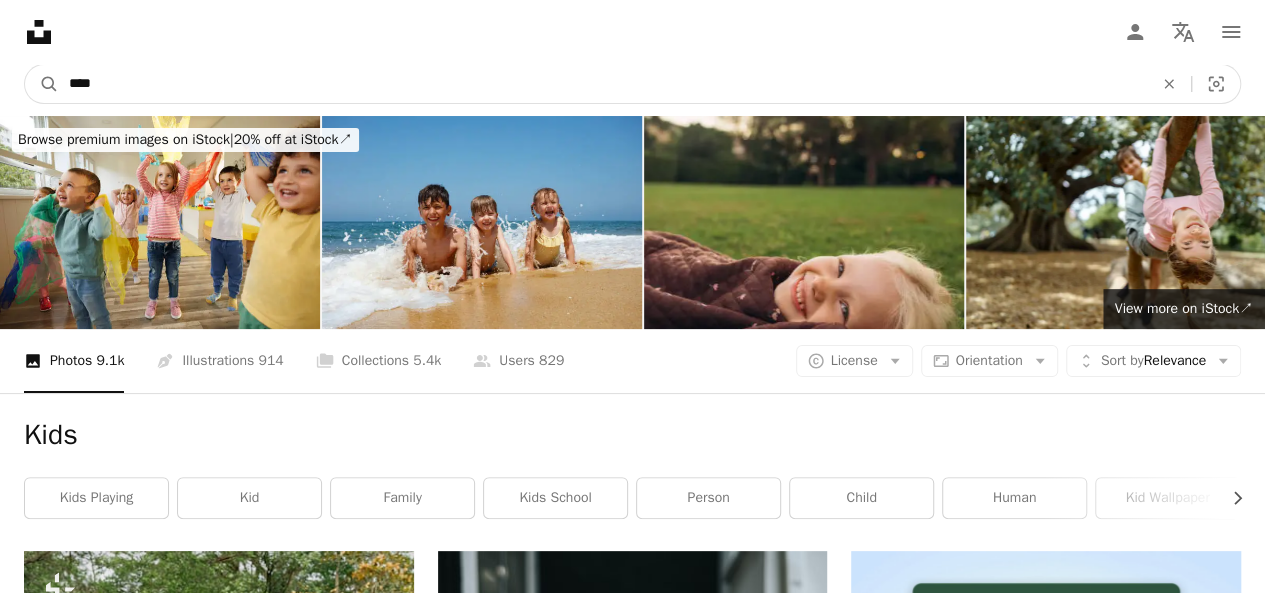 click on "****" at bounding box center [603, 84] 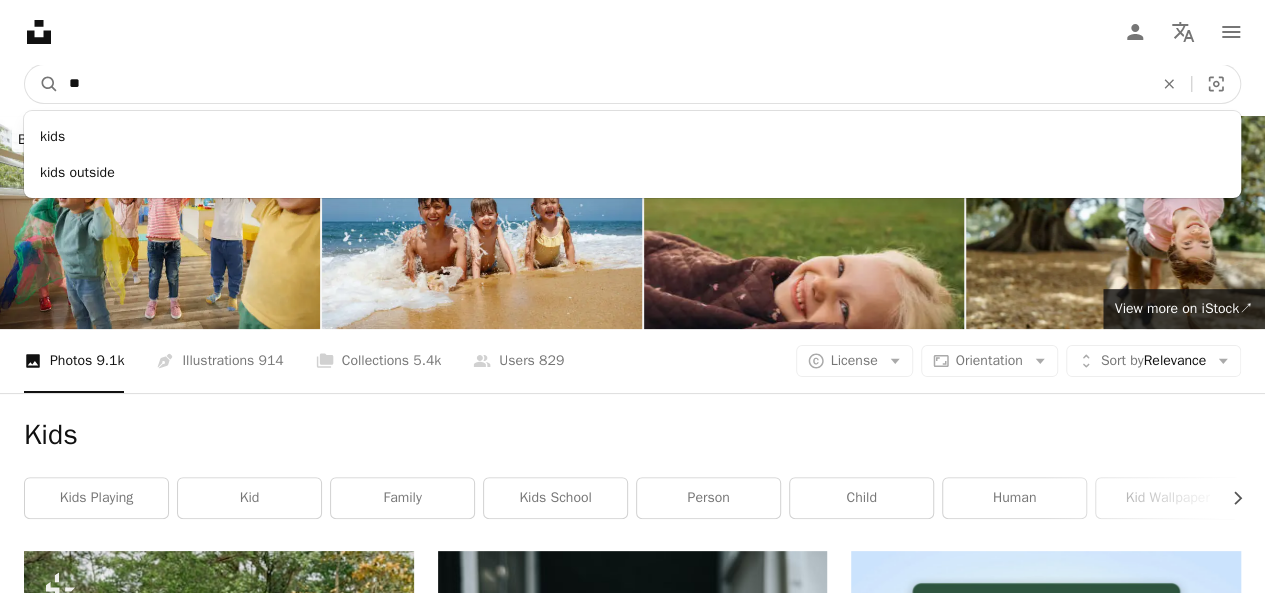 type on "*" 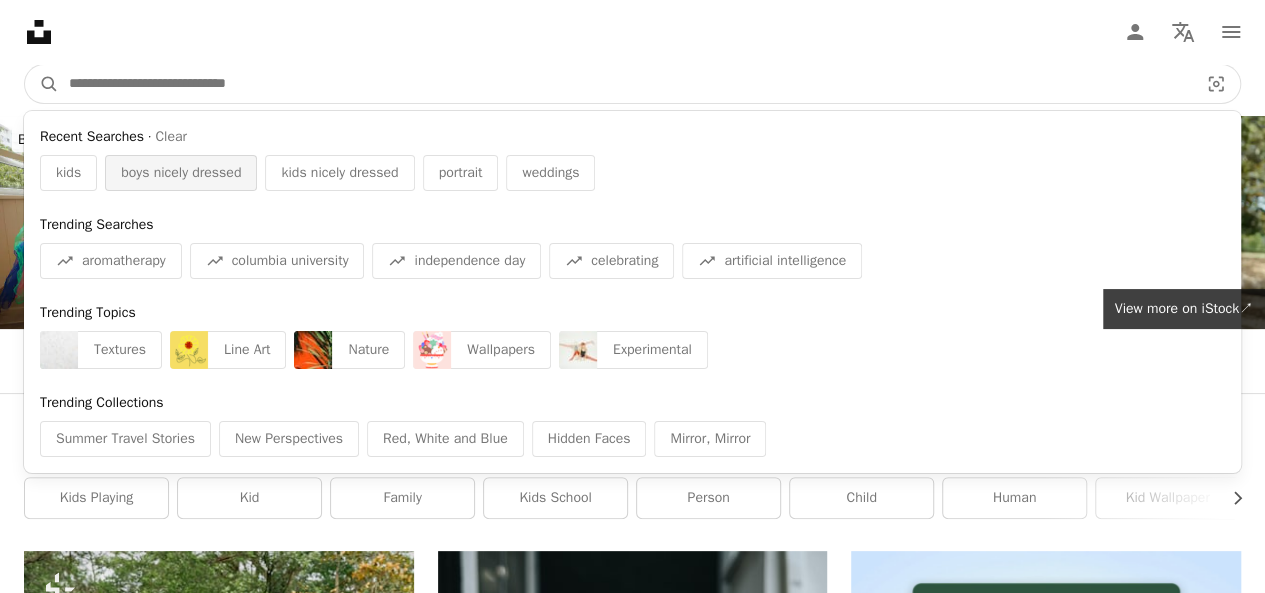 type 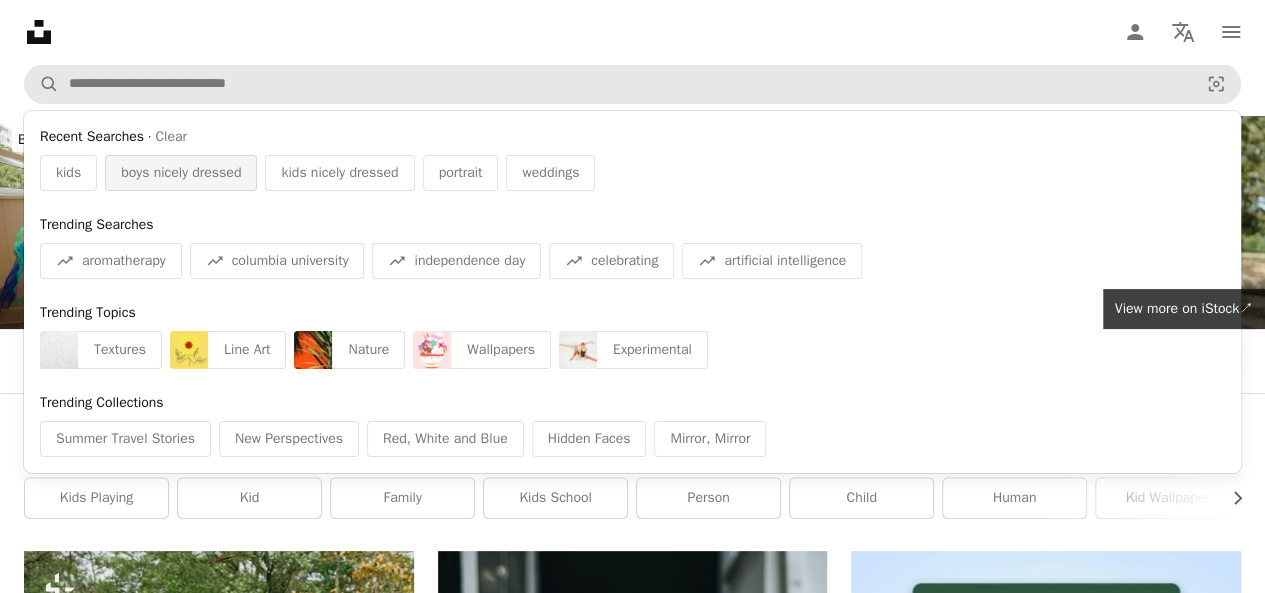 click on "boys nicely dressed" at bounding box center (181, 173) 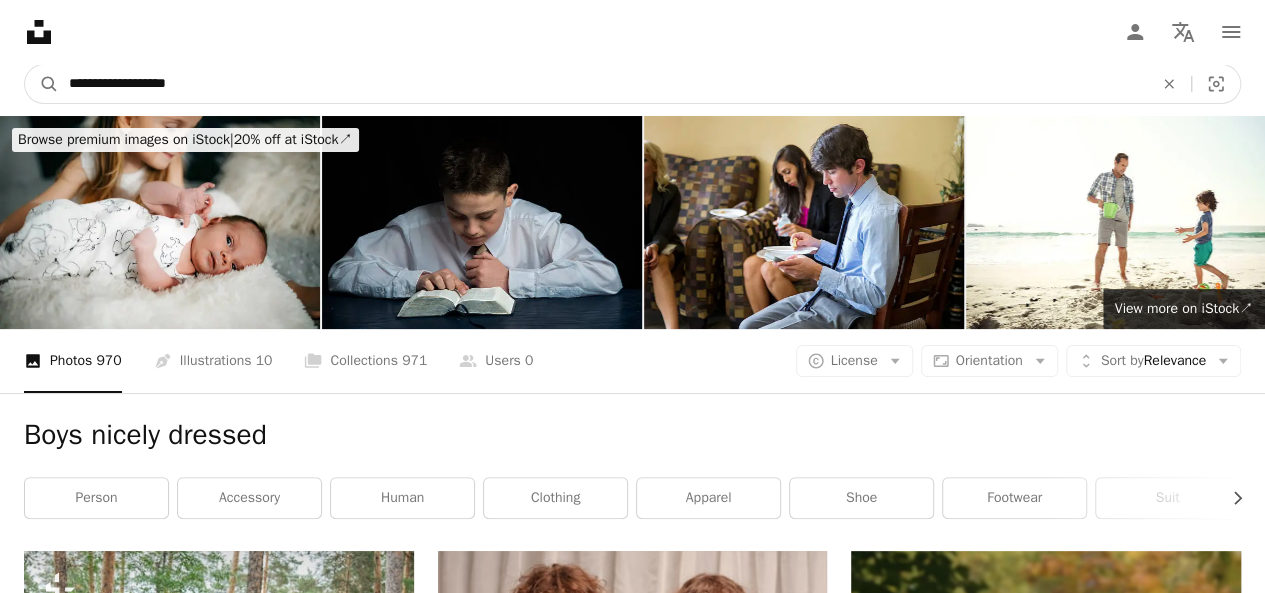 click on "**********" at bounding box center [603, 84] 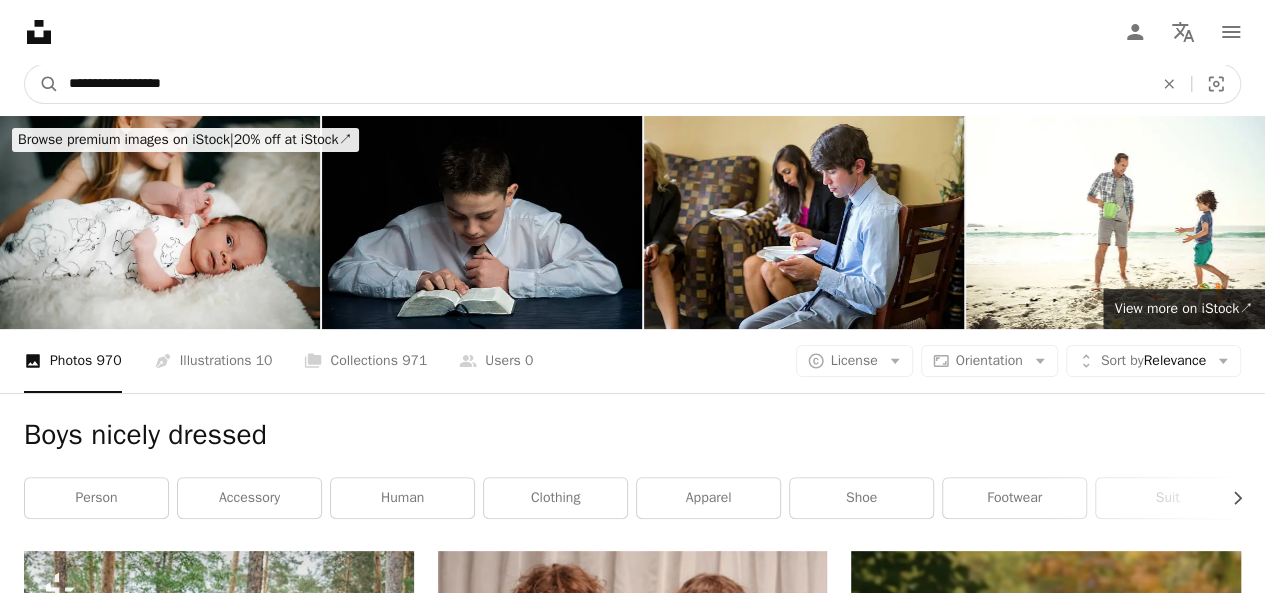 type on "**********" 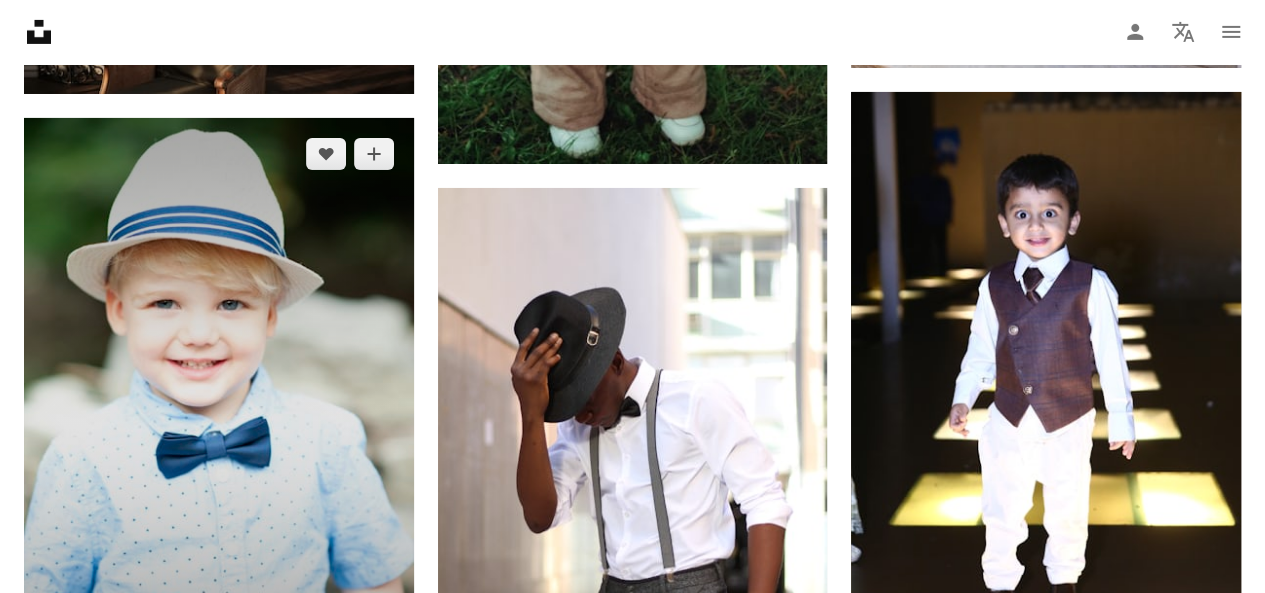 scroll, scrollTop: 3400, scrollLeft: 0, axis: vertical 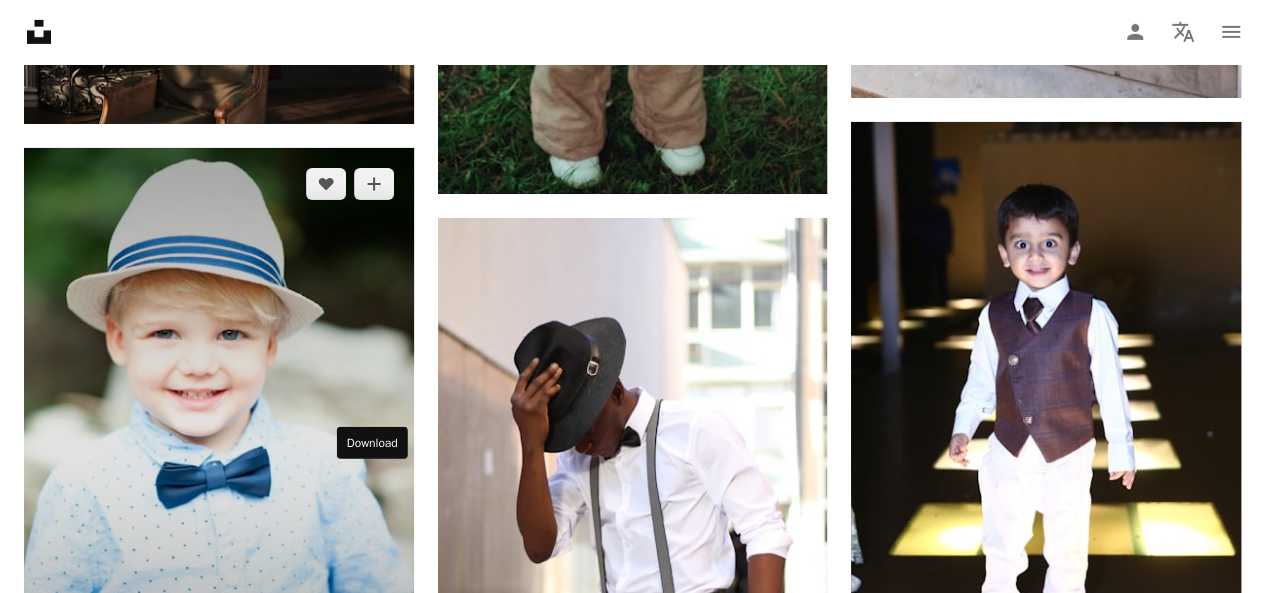 click on "Arrow pointing down" at bounding box center [374, 697] 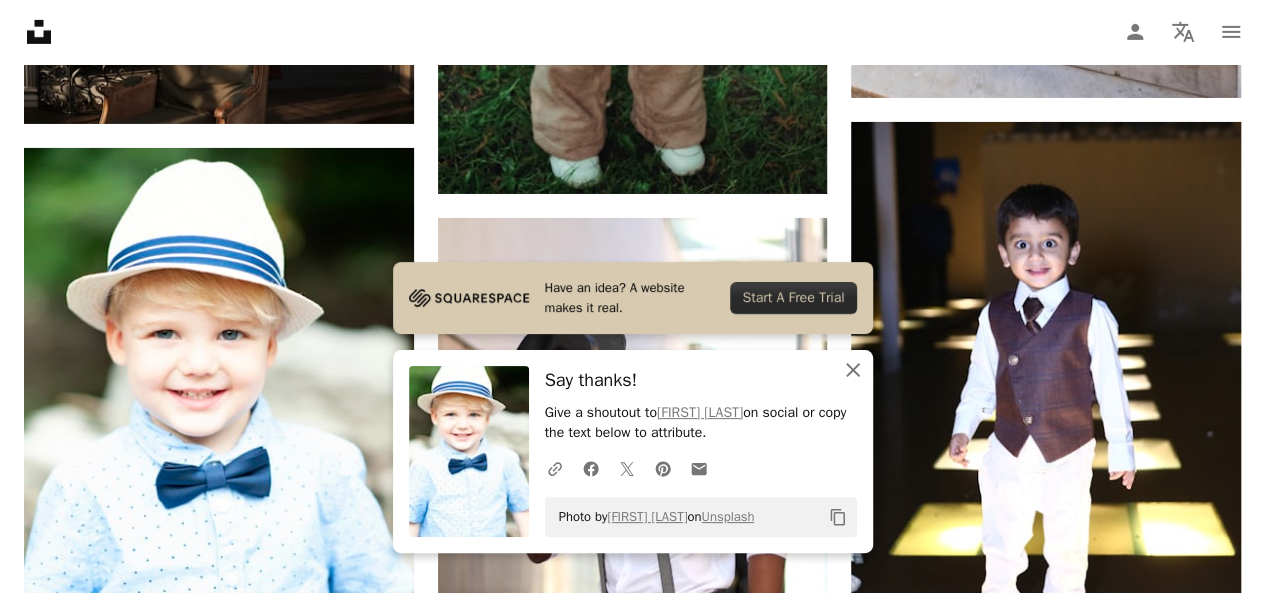 click on "An X shape" 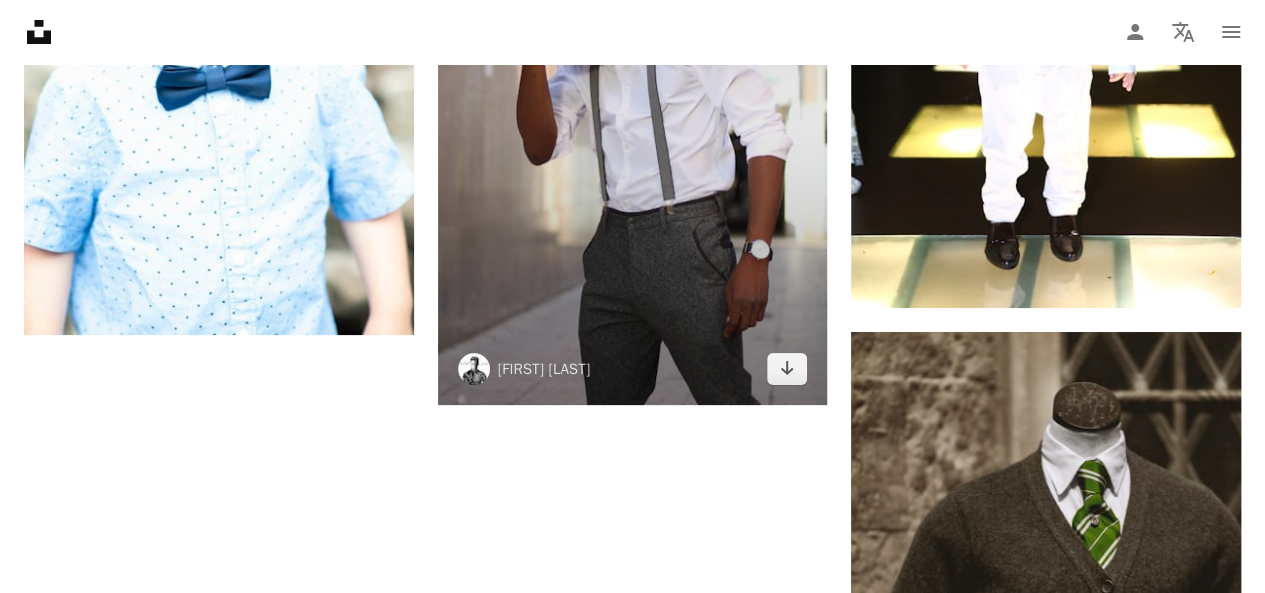 scroll, scrollTop: 3800, scrollLeft: 0, axis: vertical 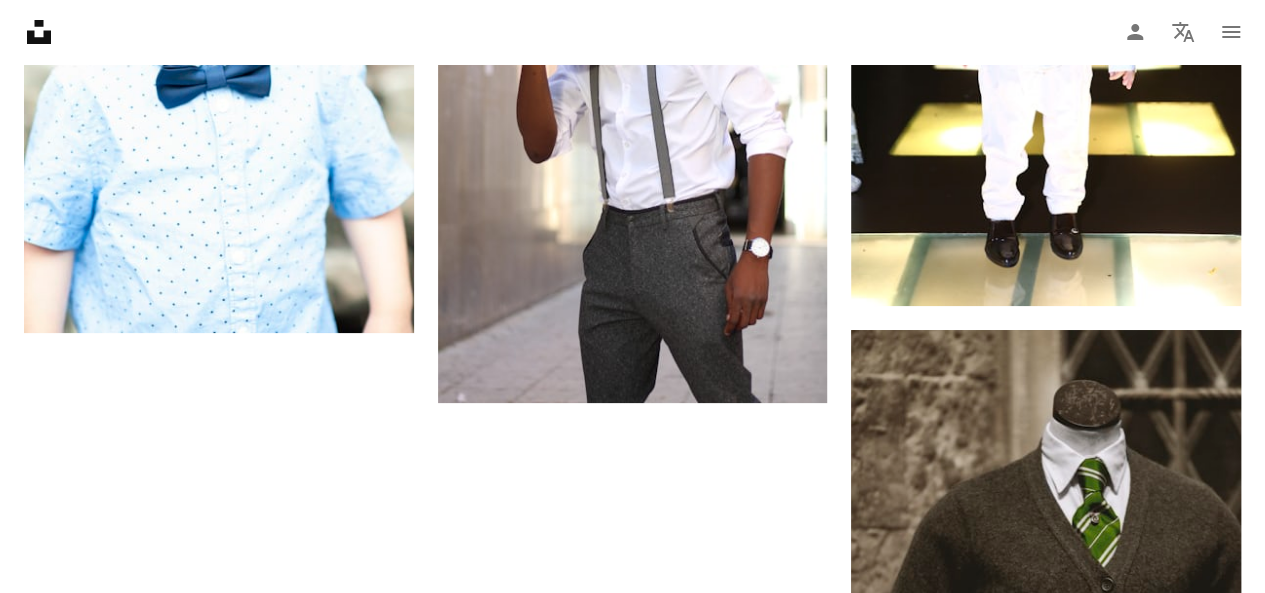 click on "Load more" at bounding box center (632, 995) 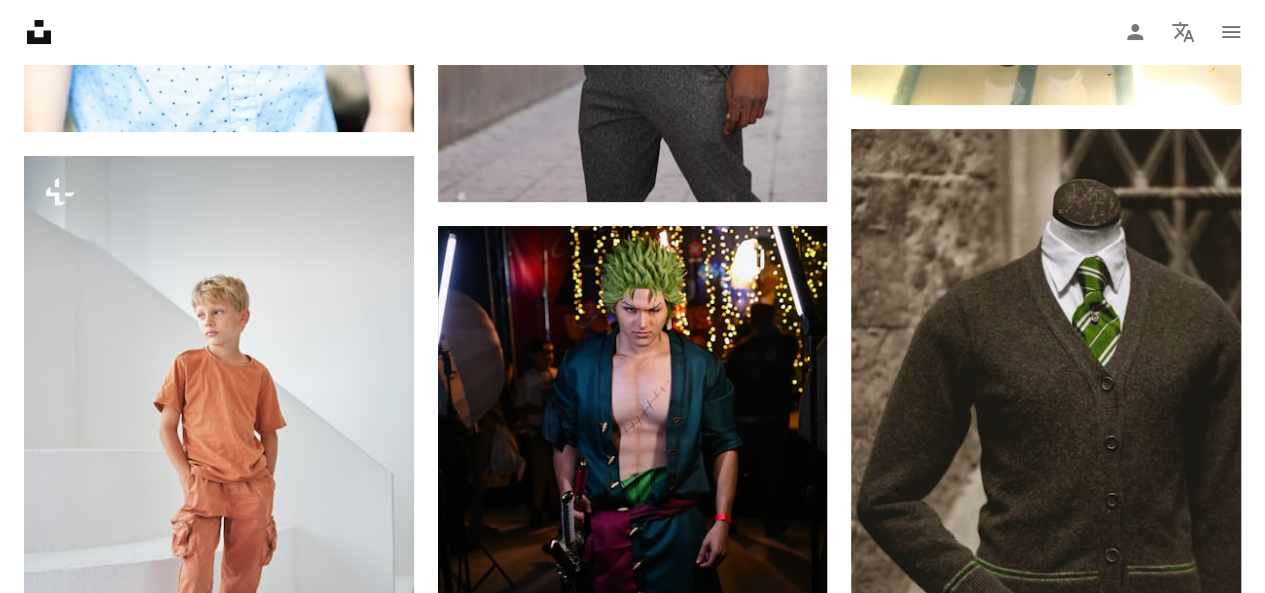 scroll, scrollTop: 4000, scrollLeft: 0, axis: vertical 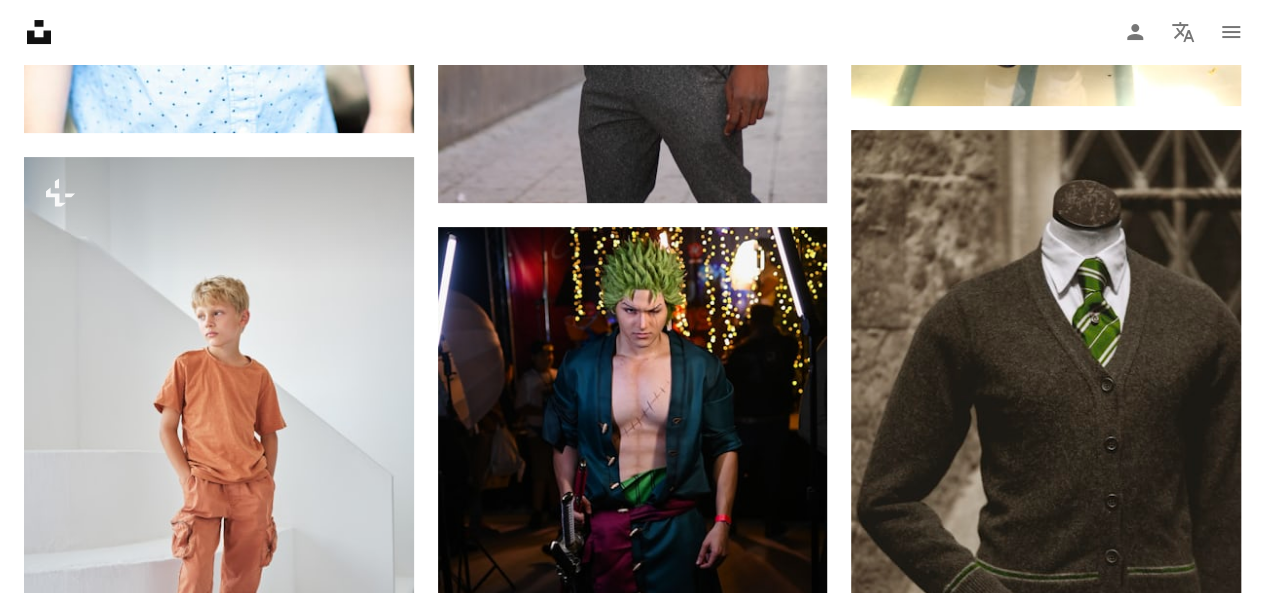 click on "Arrow pointing down" at bounding box center (1201, 1287) 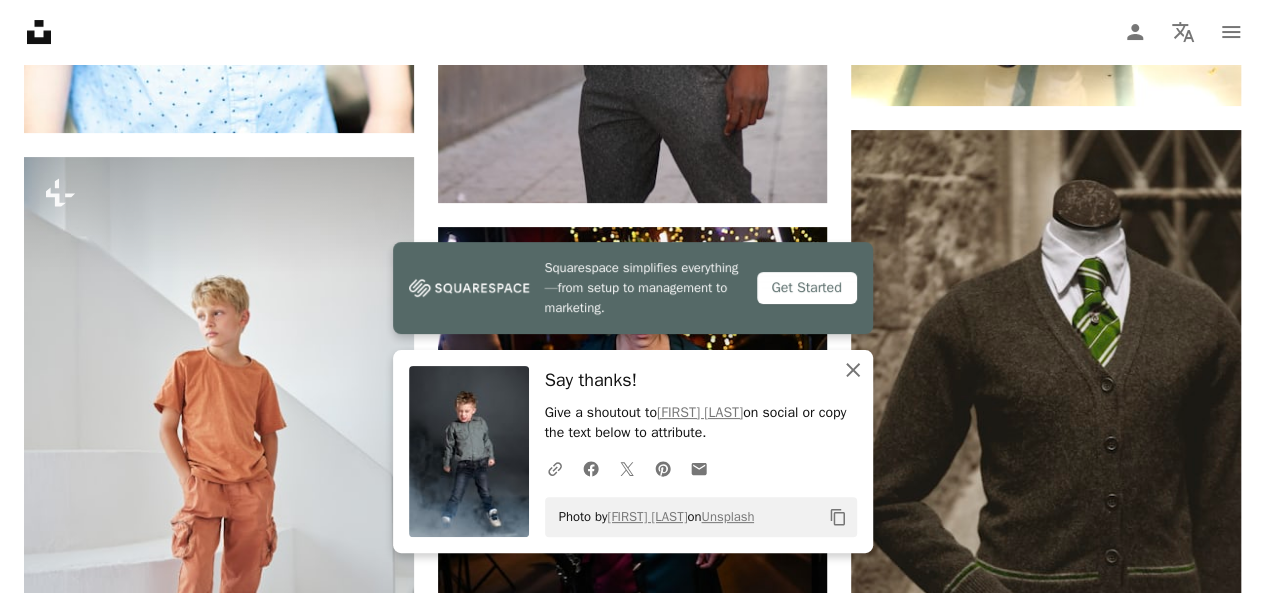 click 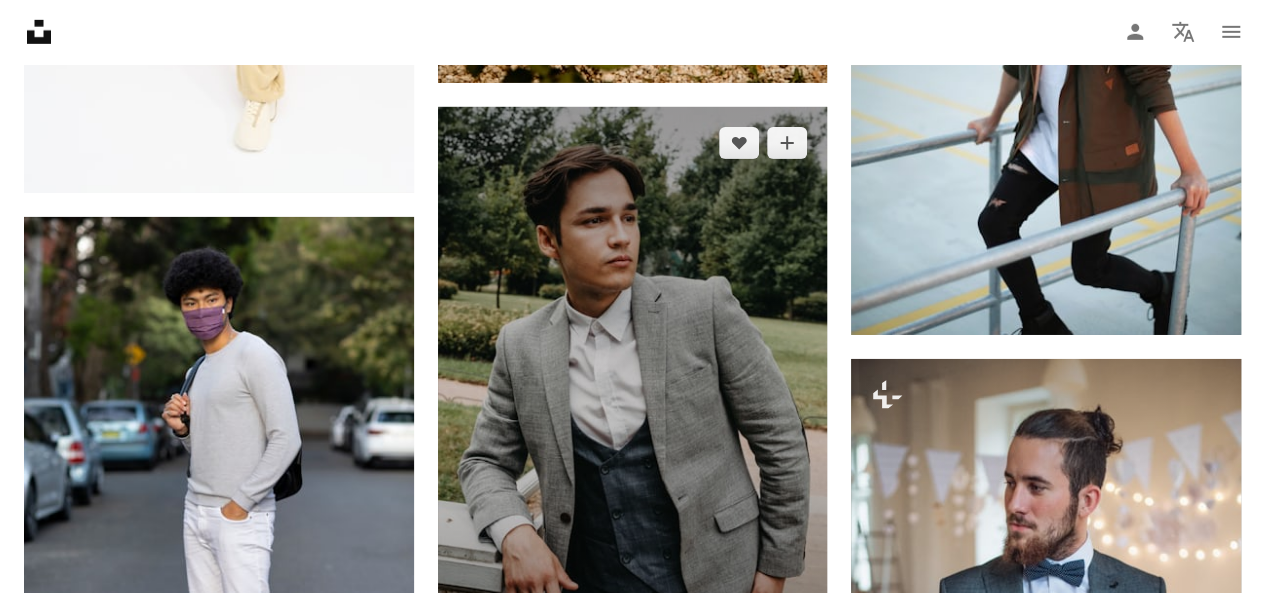 scroll, scrollTop: 7100, scrollLeft: 0, axis: vertical 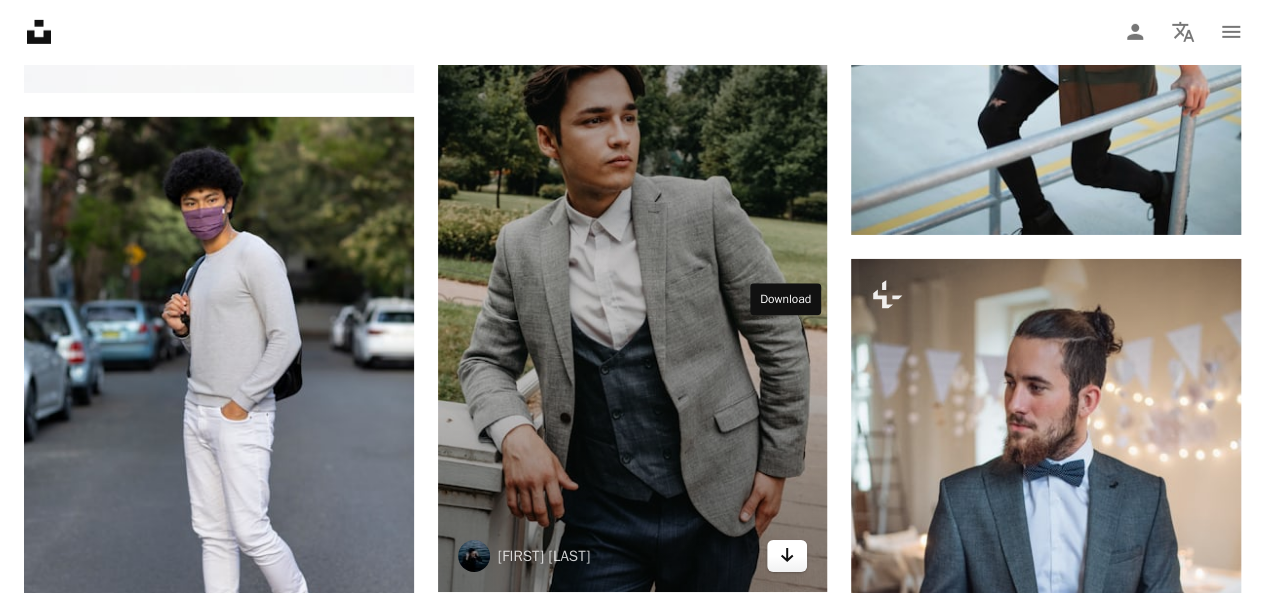 click on "Arrow pointing down" 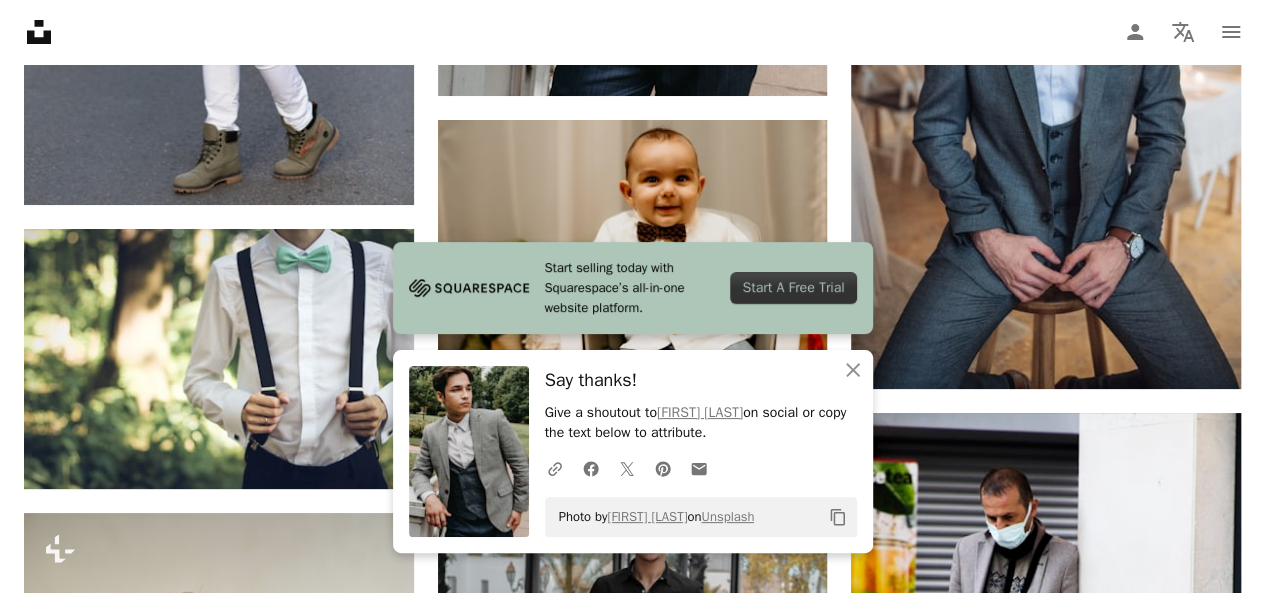 scroll, scrollTop: 7700, scrollLeft: 0, axis: vertical 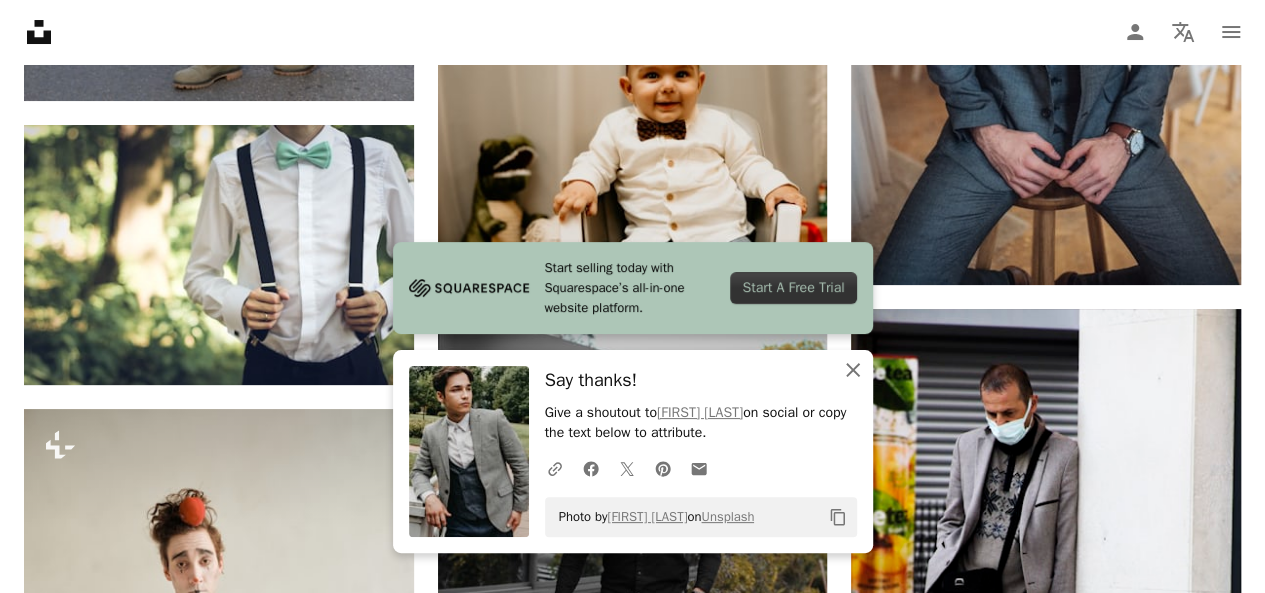click on "An X shape" 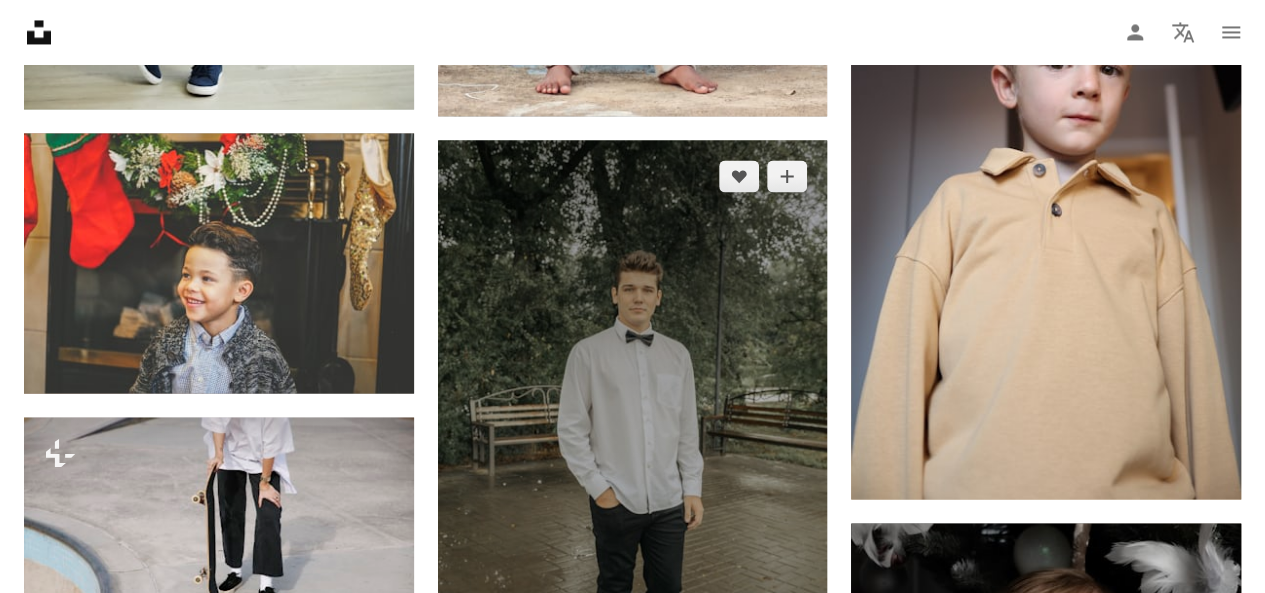 scroll, scrollTop: 13100, scrollLeft: 0, axis: vertical 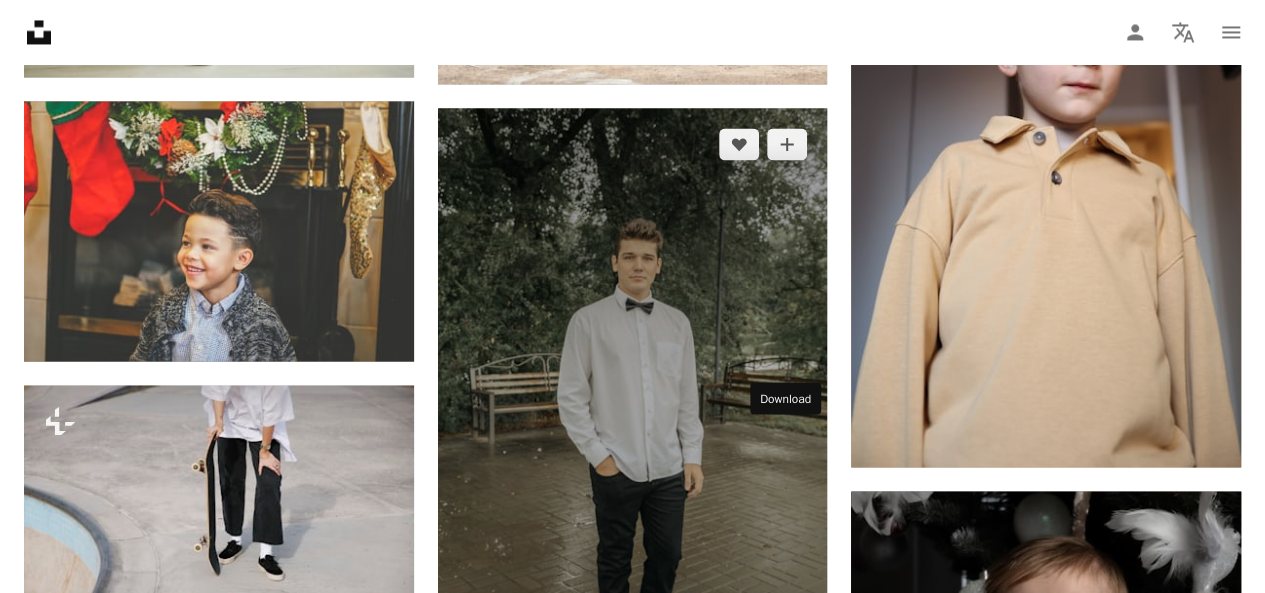 click on "Arrow pointing down" 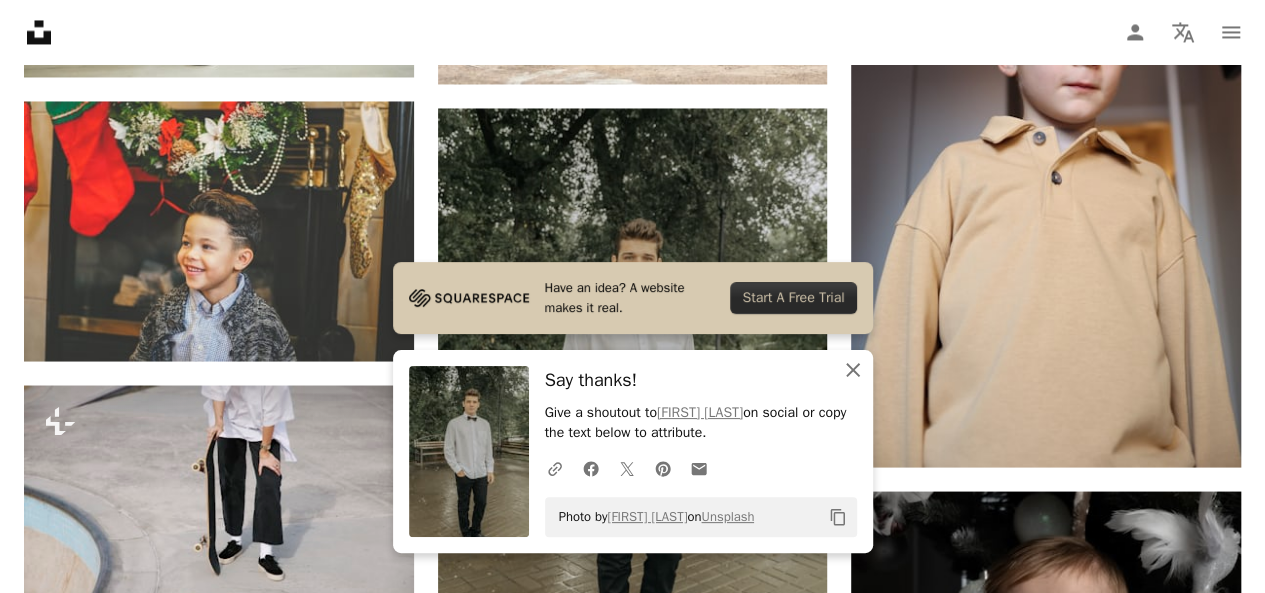 click on "An X shape" 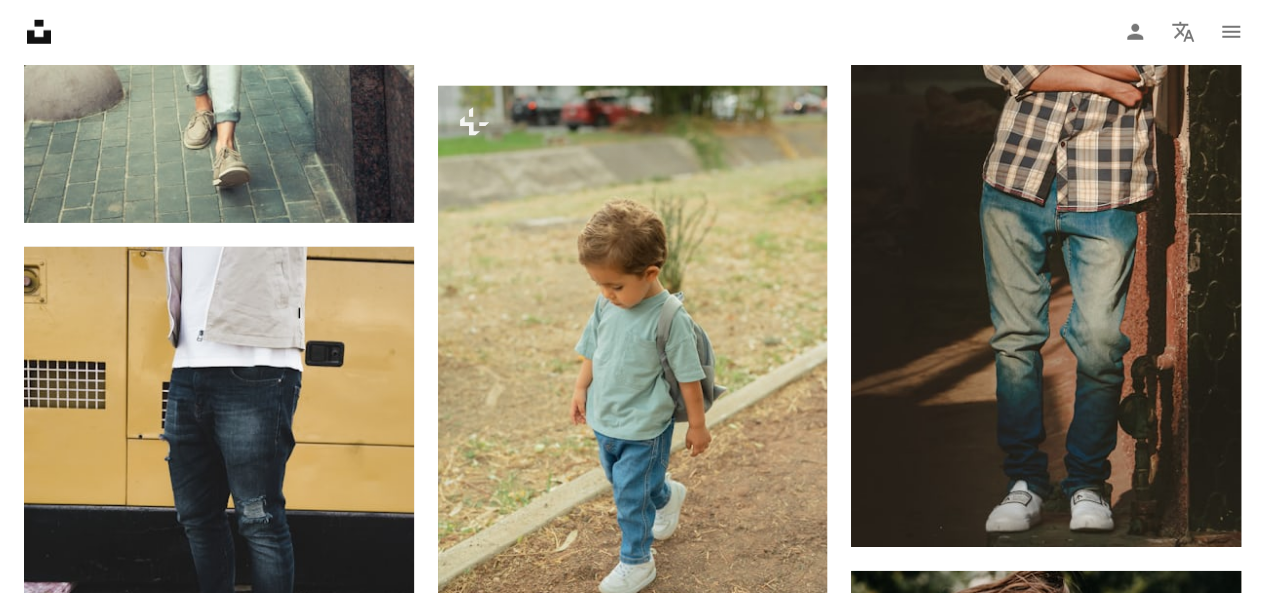 scroll, scrollTop: 37100, scrollLeft: 0, axis: vertical 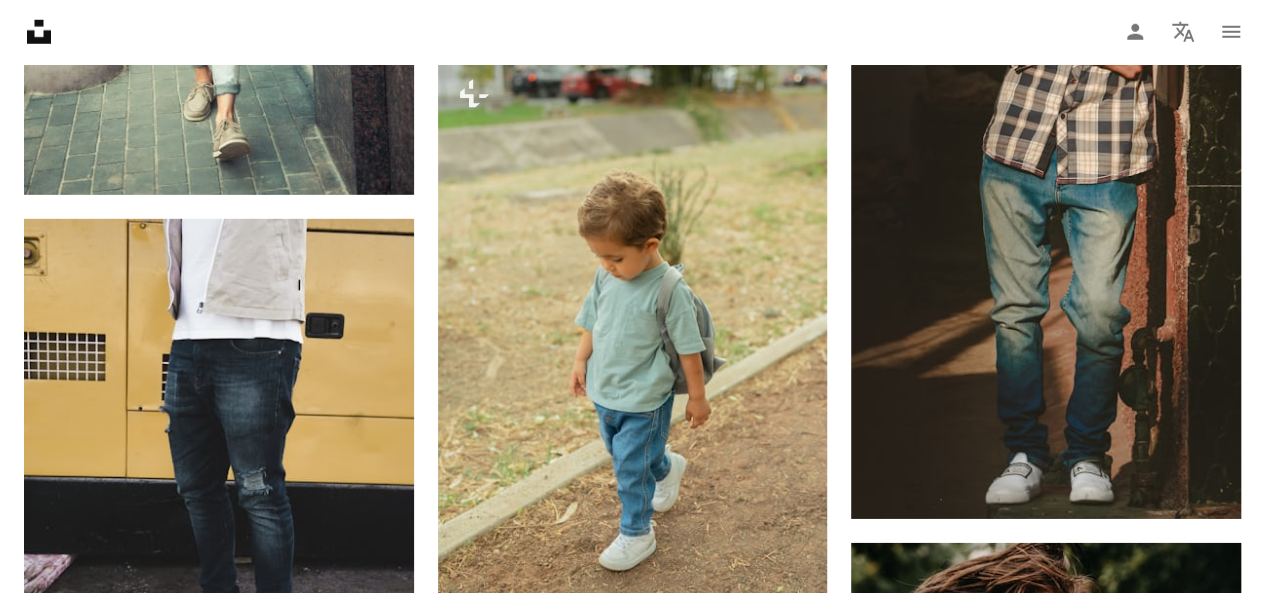 click 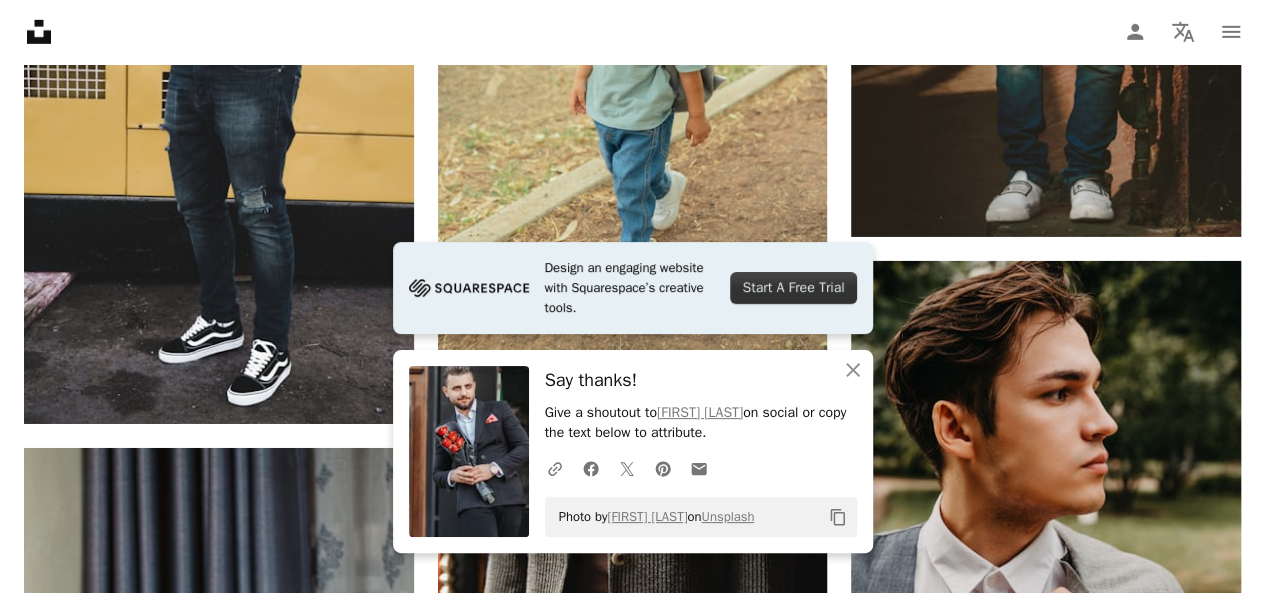 scroll, scrollTop: 37400, scrollLeft: 0, axis: vertical 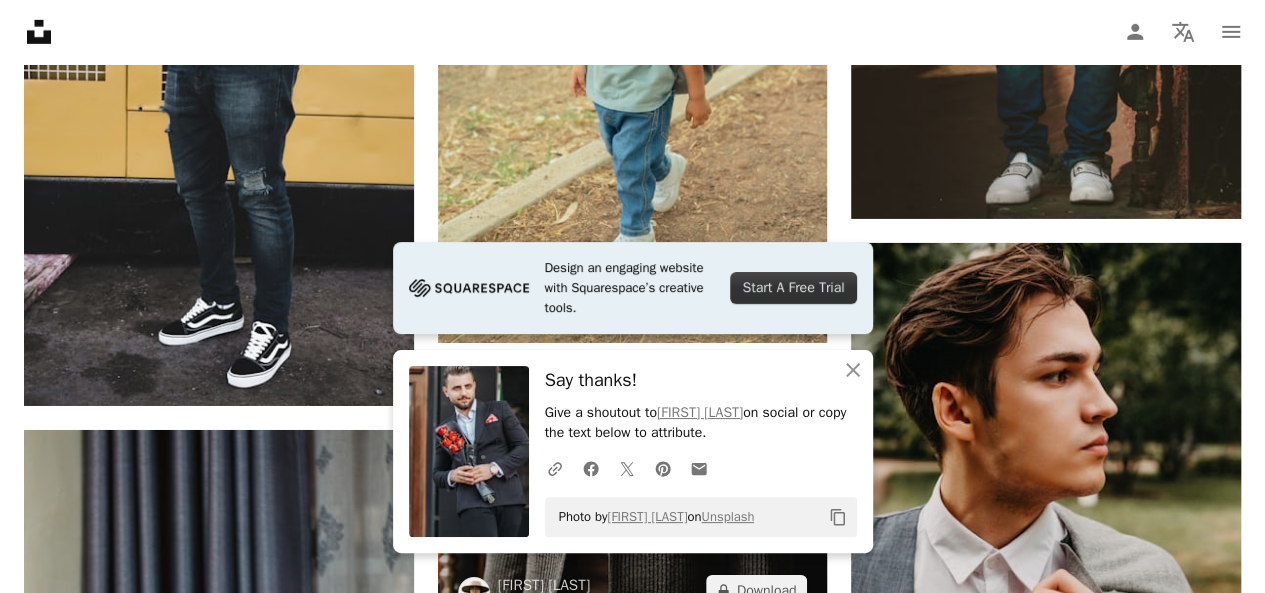 click at bounding box center (633, 497) 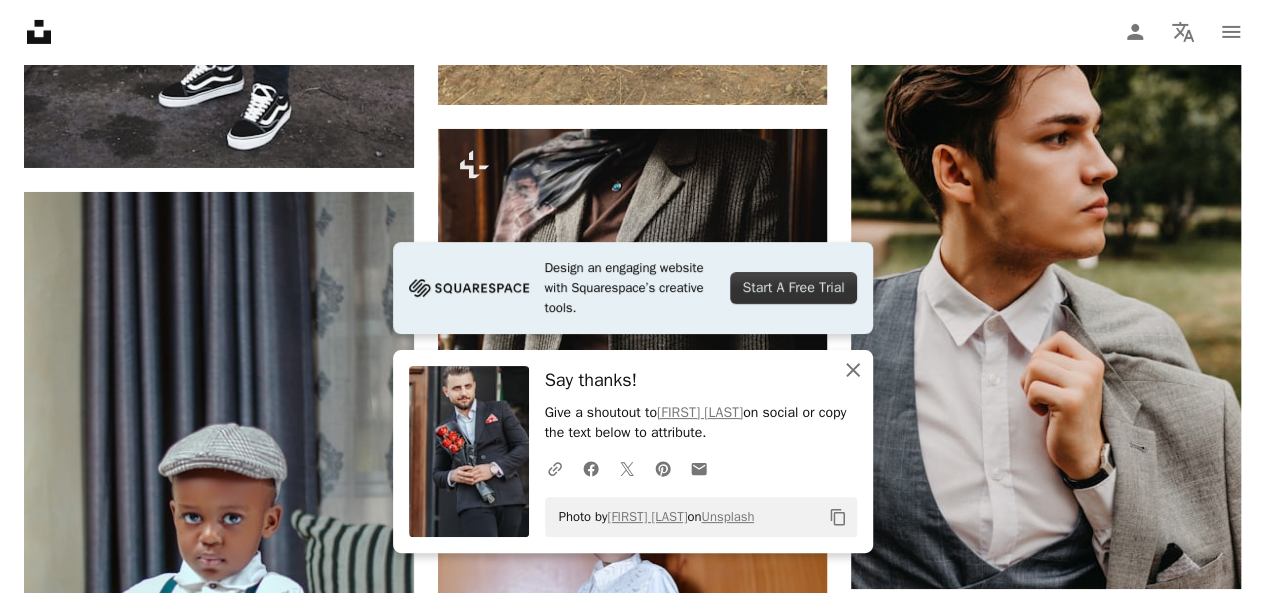 click 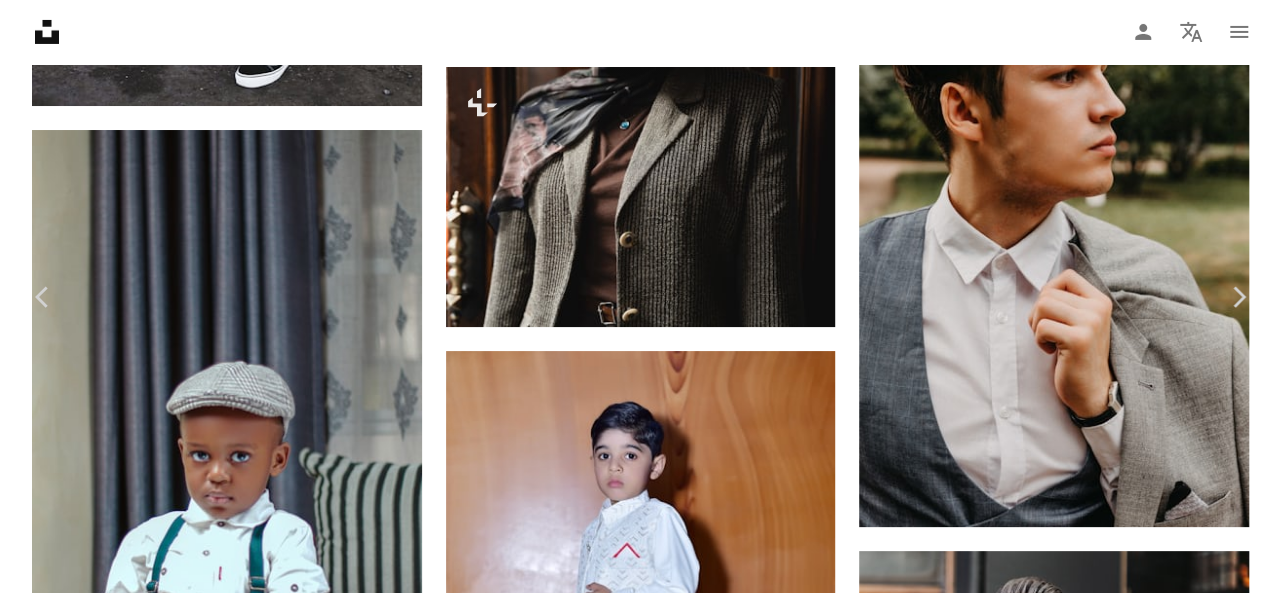 scroll, scrollTop: 38200, scrollLeft: 0, axis: vertical 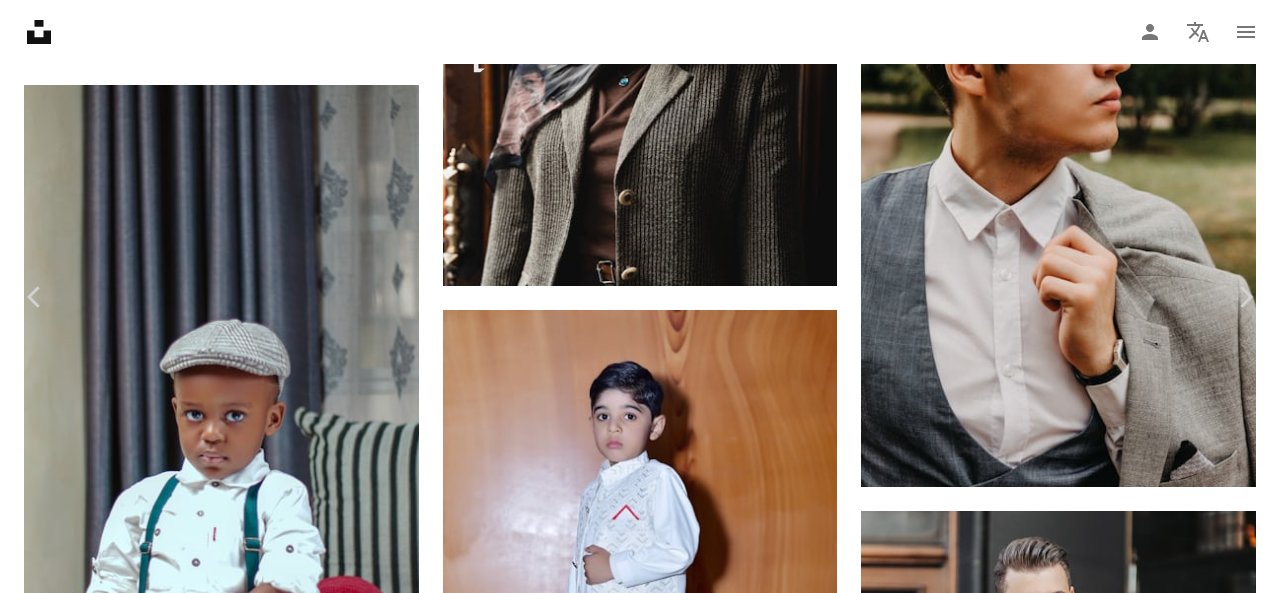 click on "An X shape" at bounding box center [20, 20] 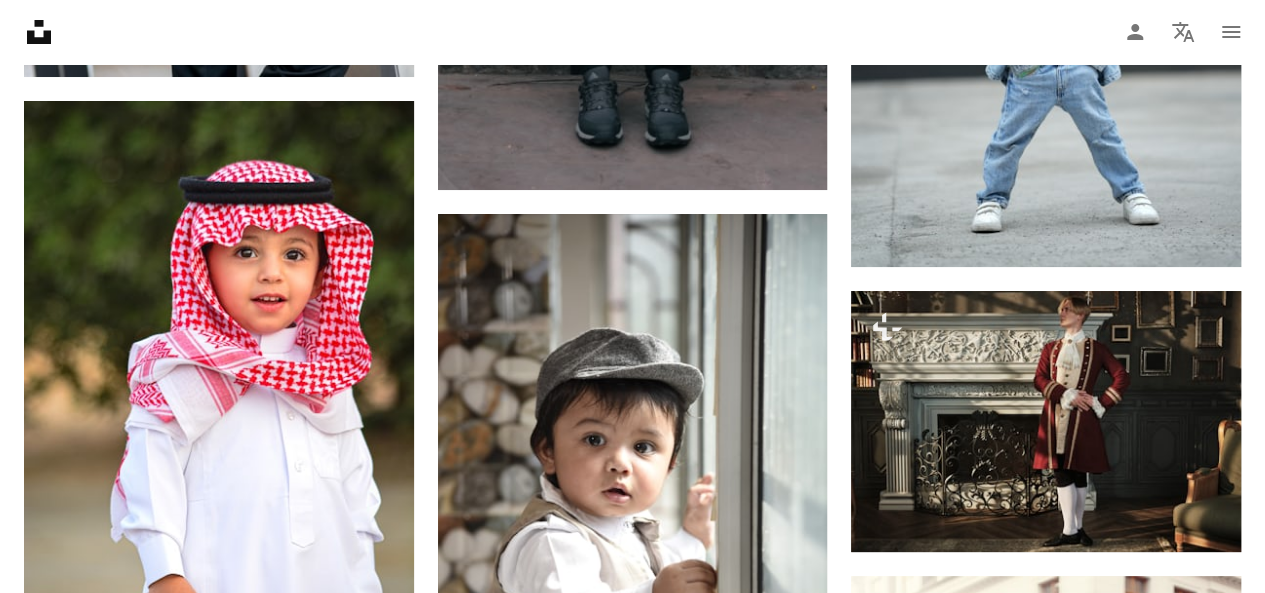 scroll, scrollTop: 53200, scrollLeft: 0, axis: vertical 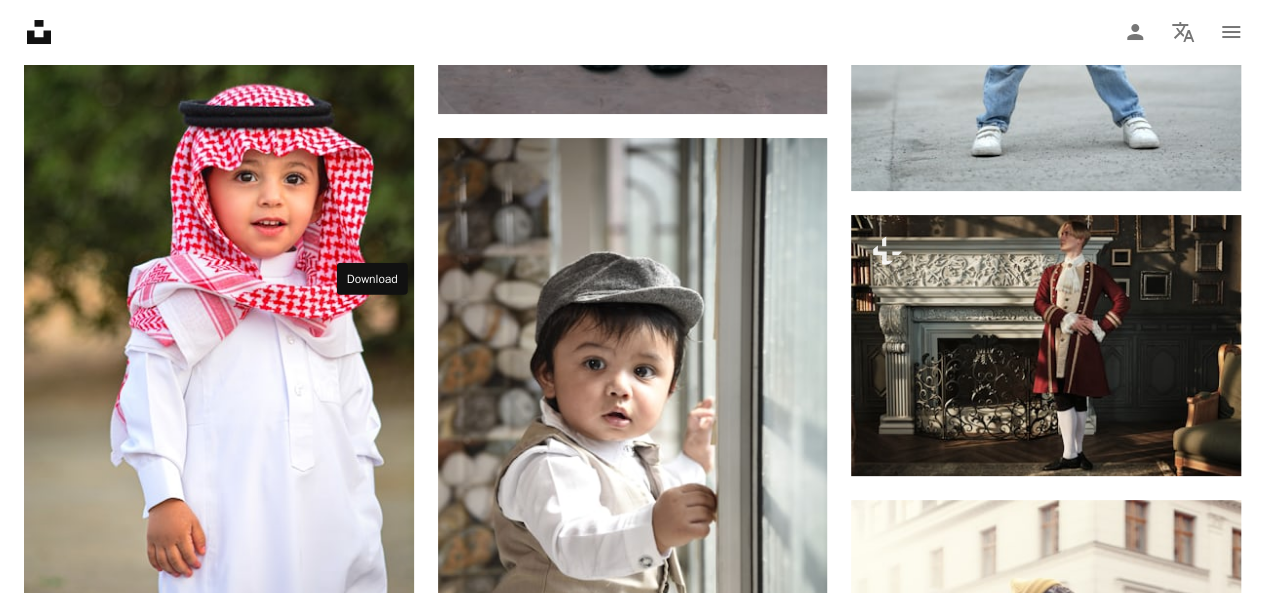 click on "Arrow pointing down" 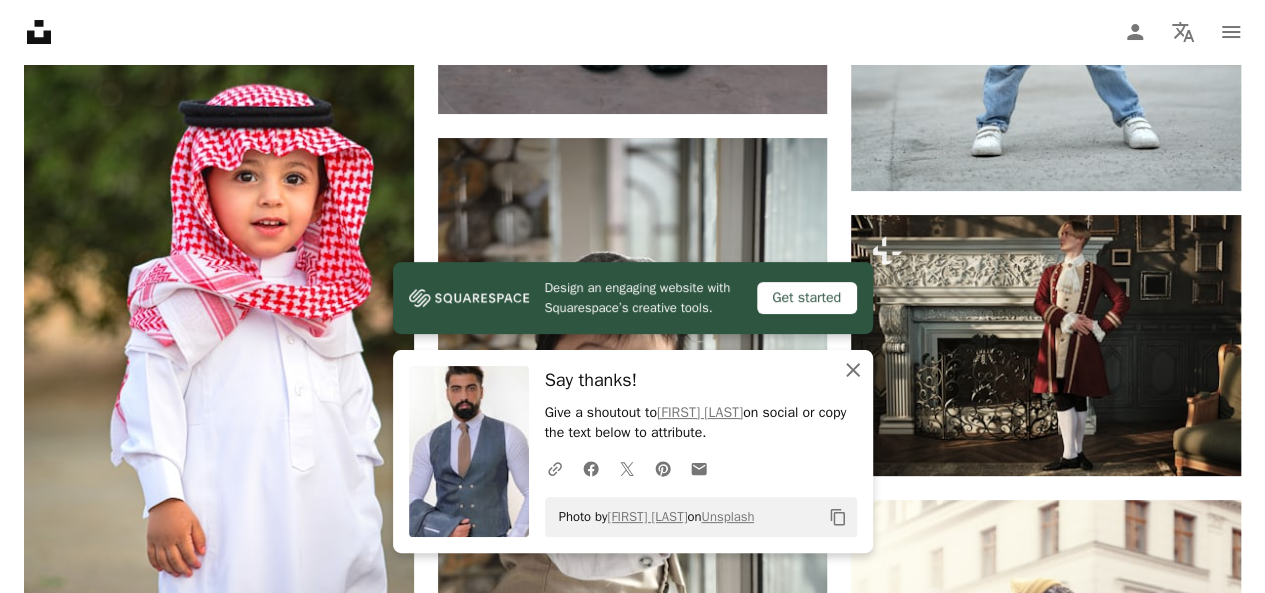 click on "An X shape" 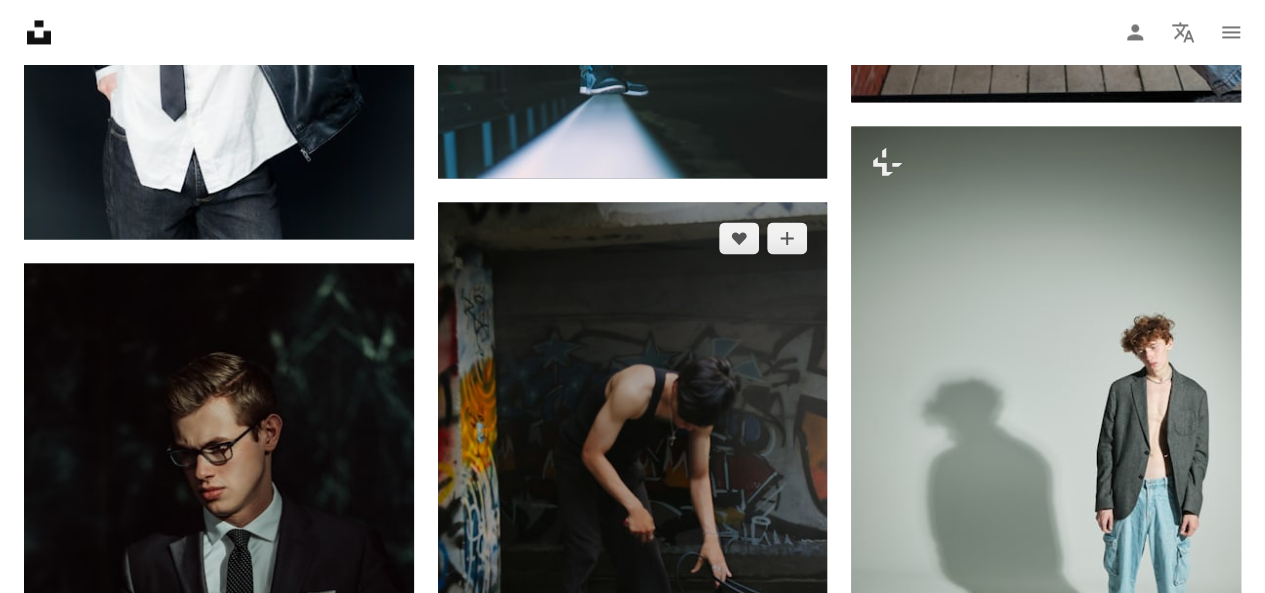 scroll, scrollTop: 62400, scrollLeft: 0, axis: vertical 